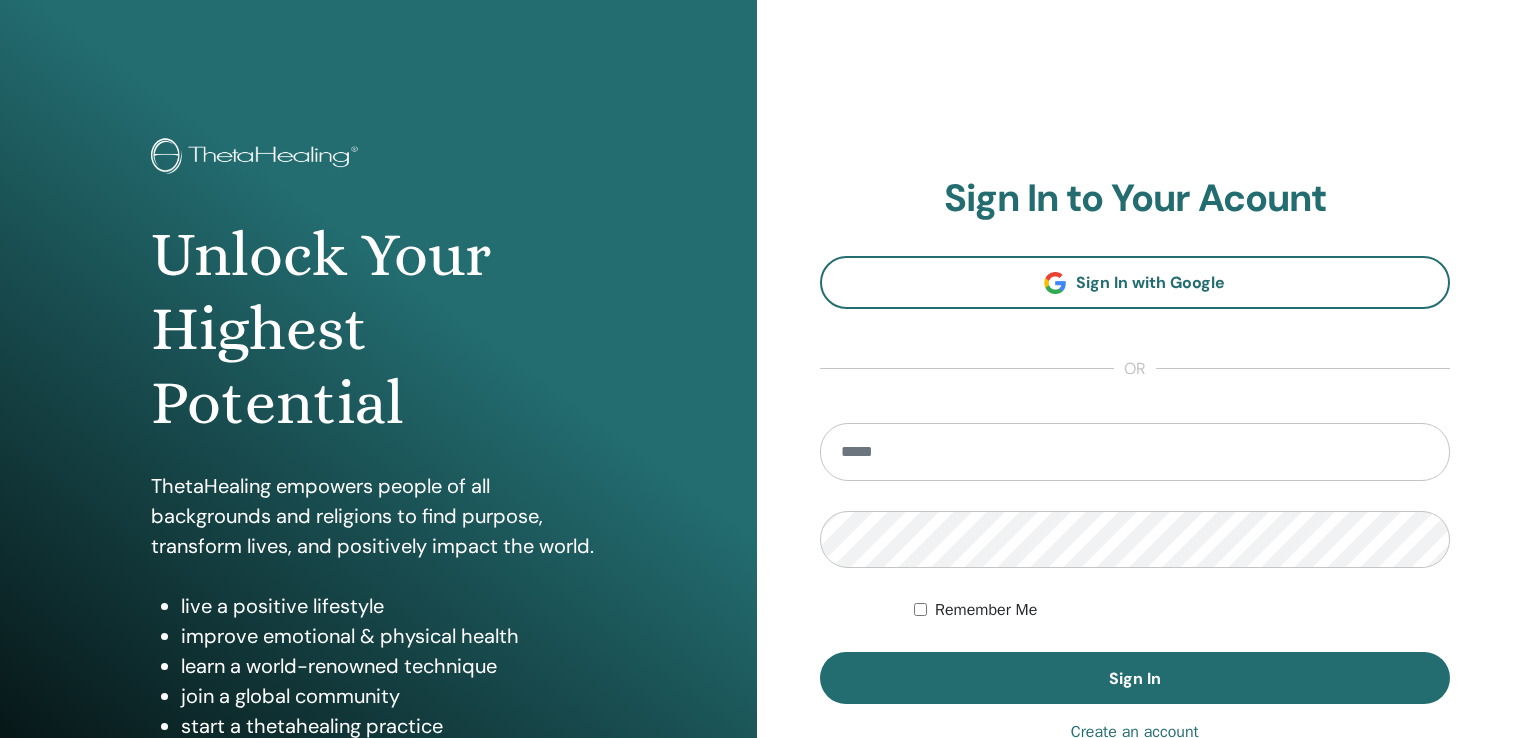 scroll, scrollTop: 0, scrollLeft: 0, axis: both 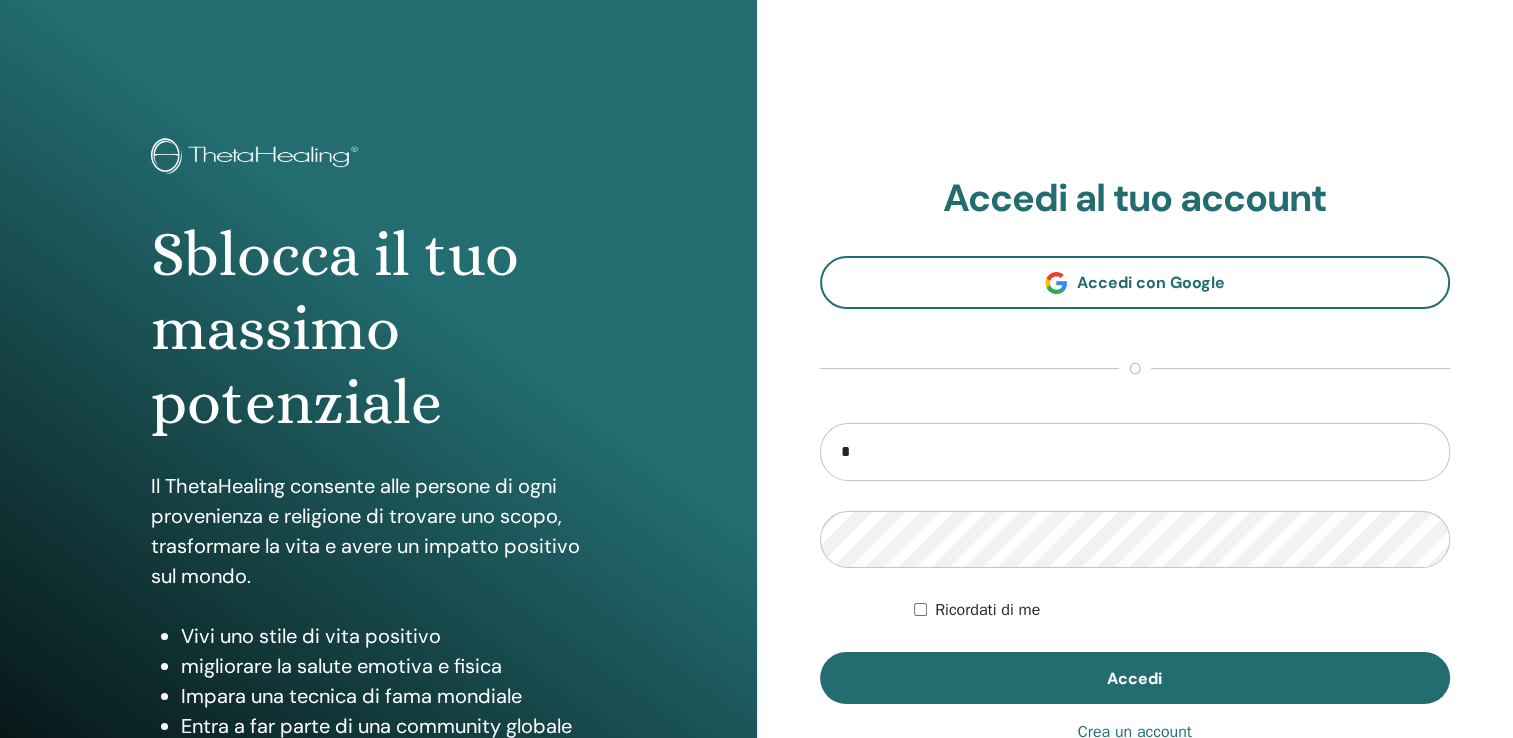 type on "**********" 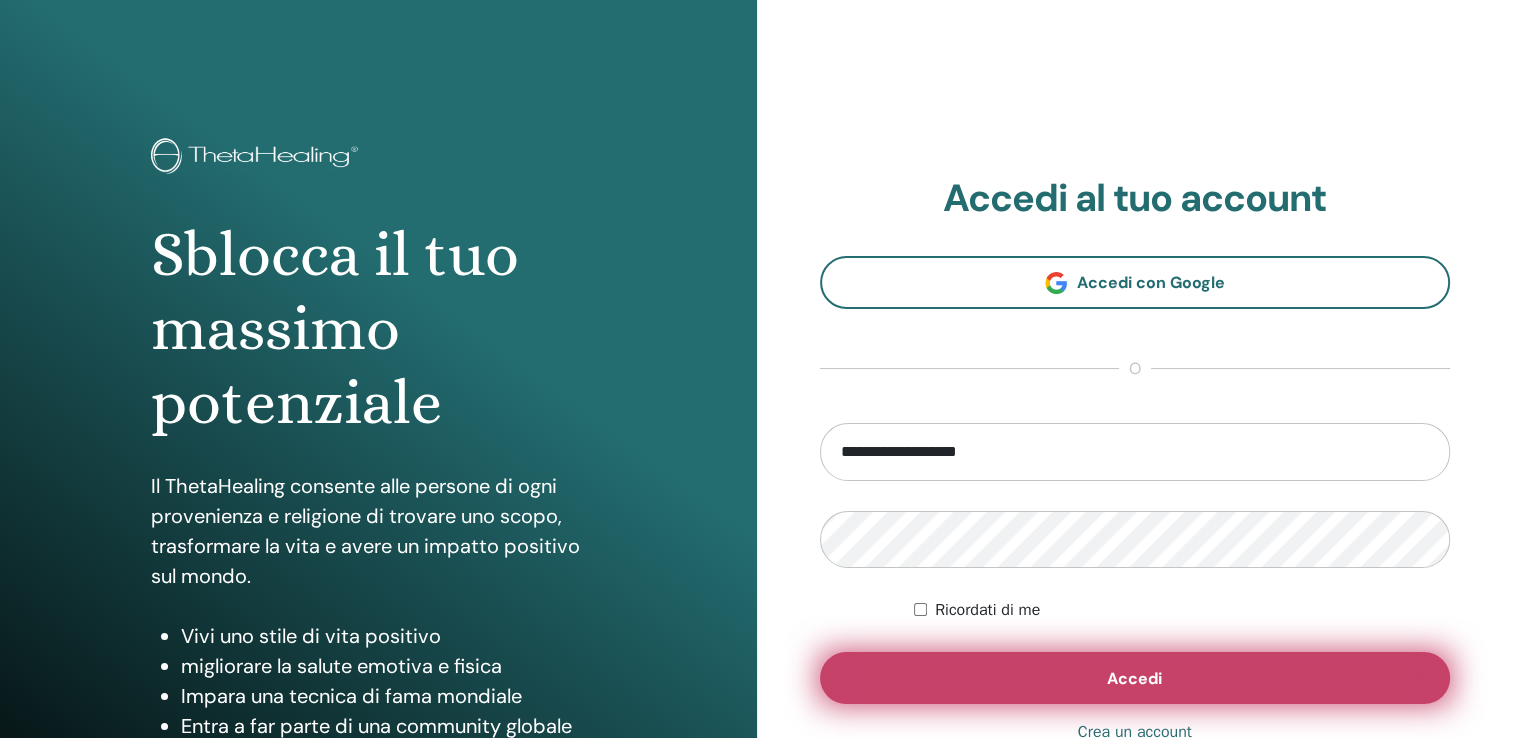 click on "Accedi" at bounding box center [1135, 678] 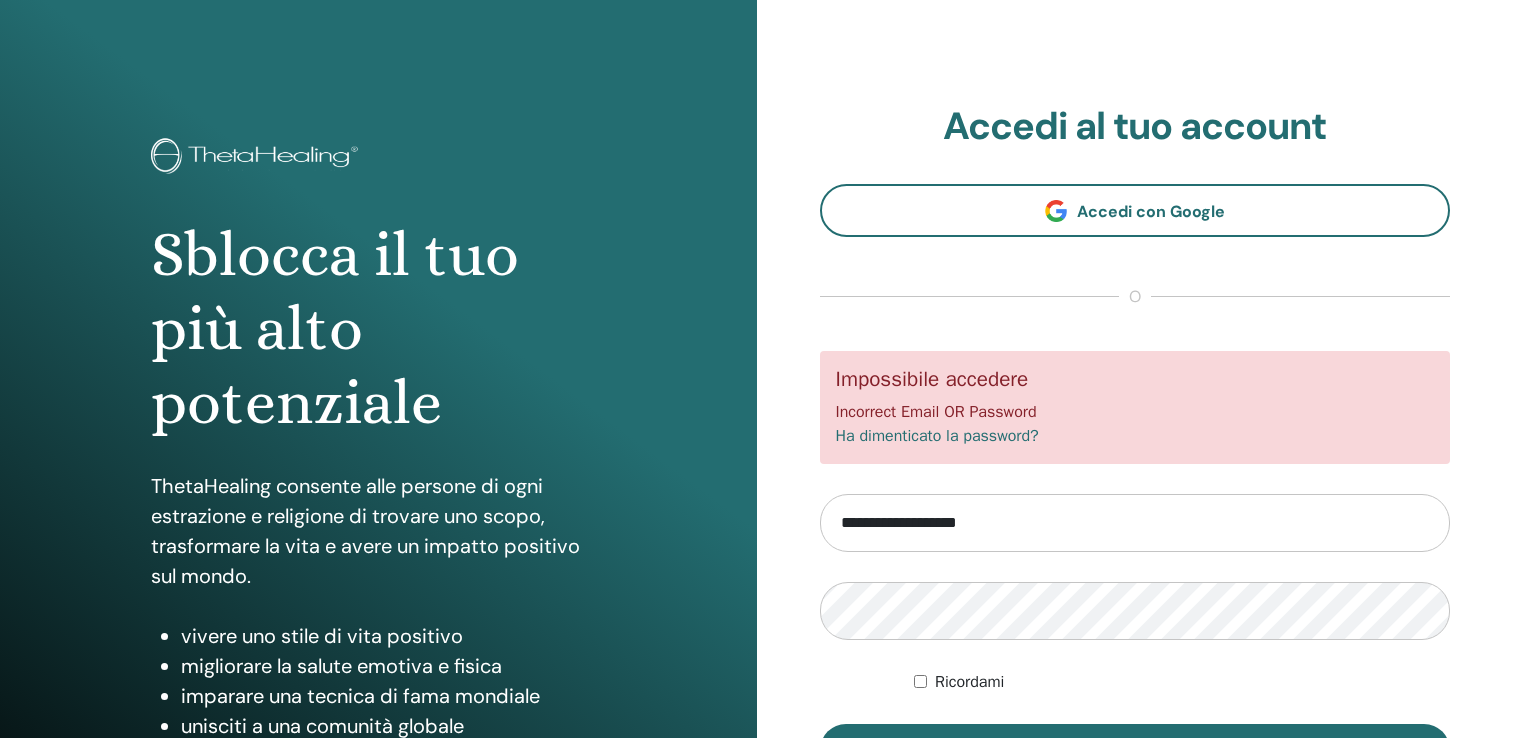scroll, scrollTop: 0, scrollLeft: 0, axis: both 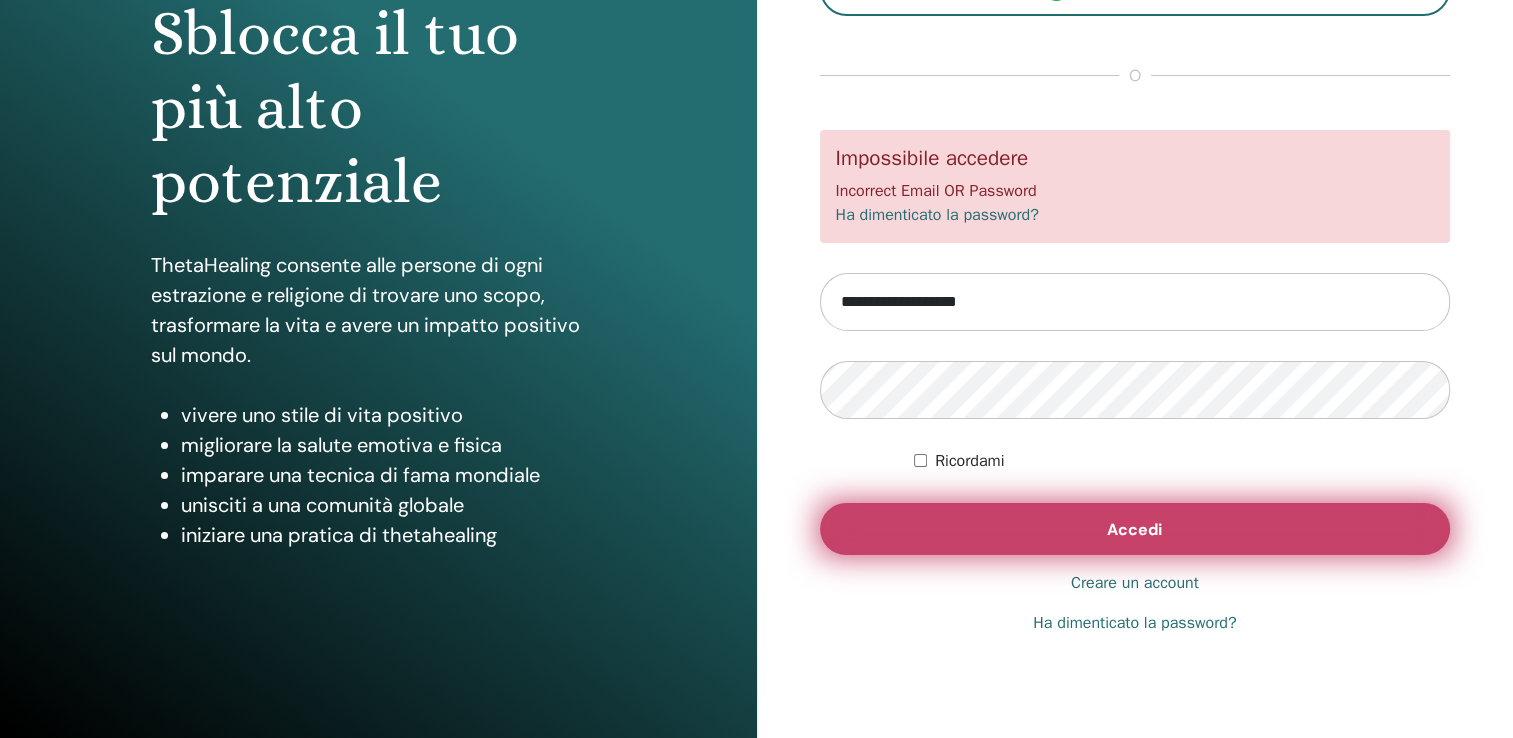 click on "Accedi" at bounding box center [1134, 529] 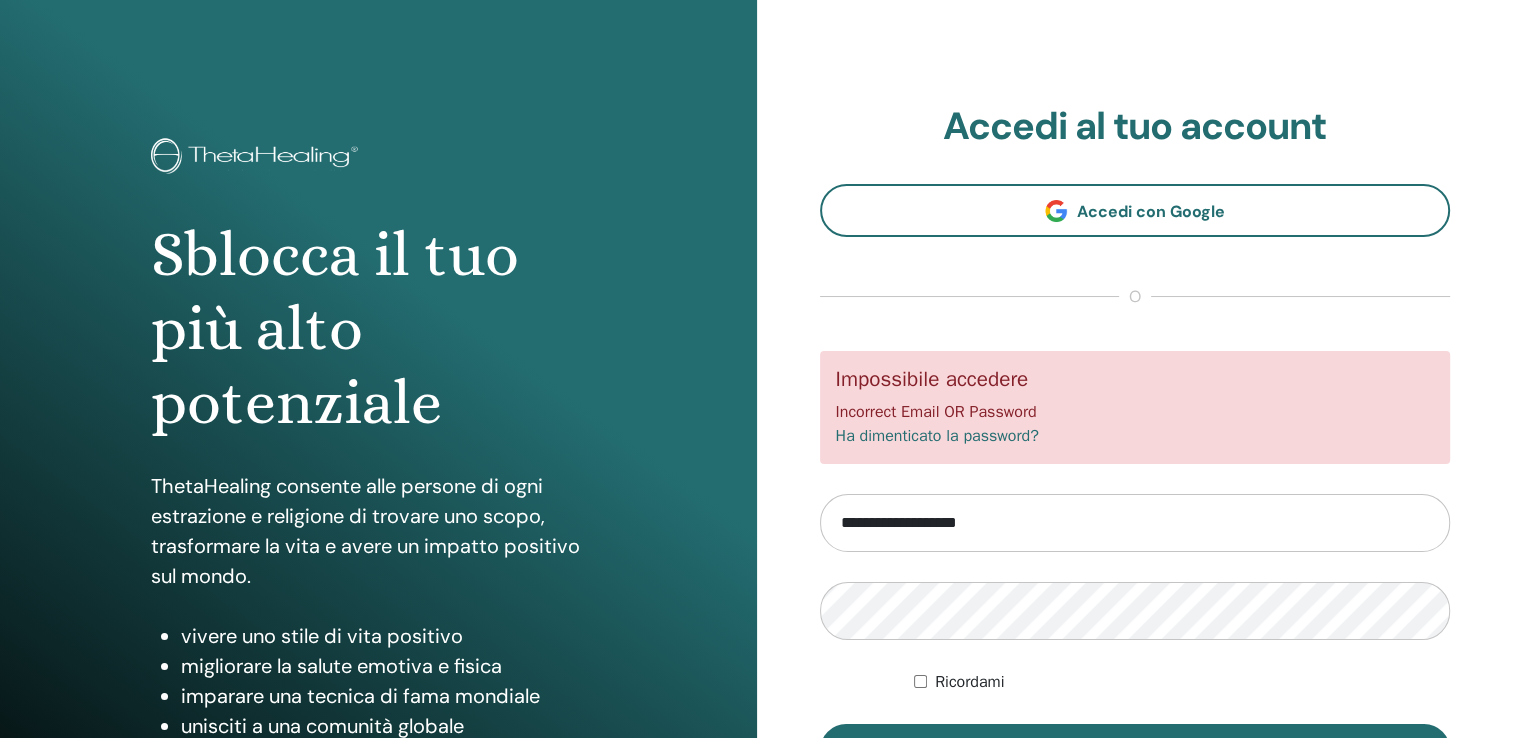 scroll, scrollTop: 221, scrollLeft: 0, axis: vertical 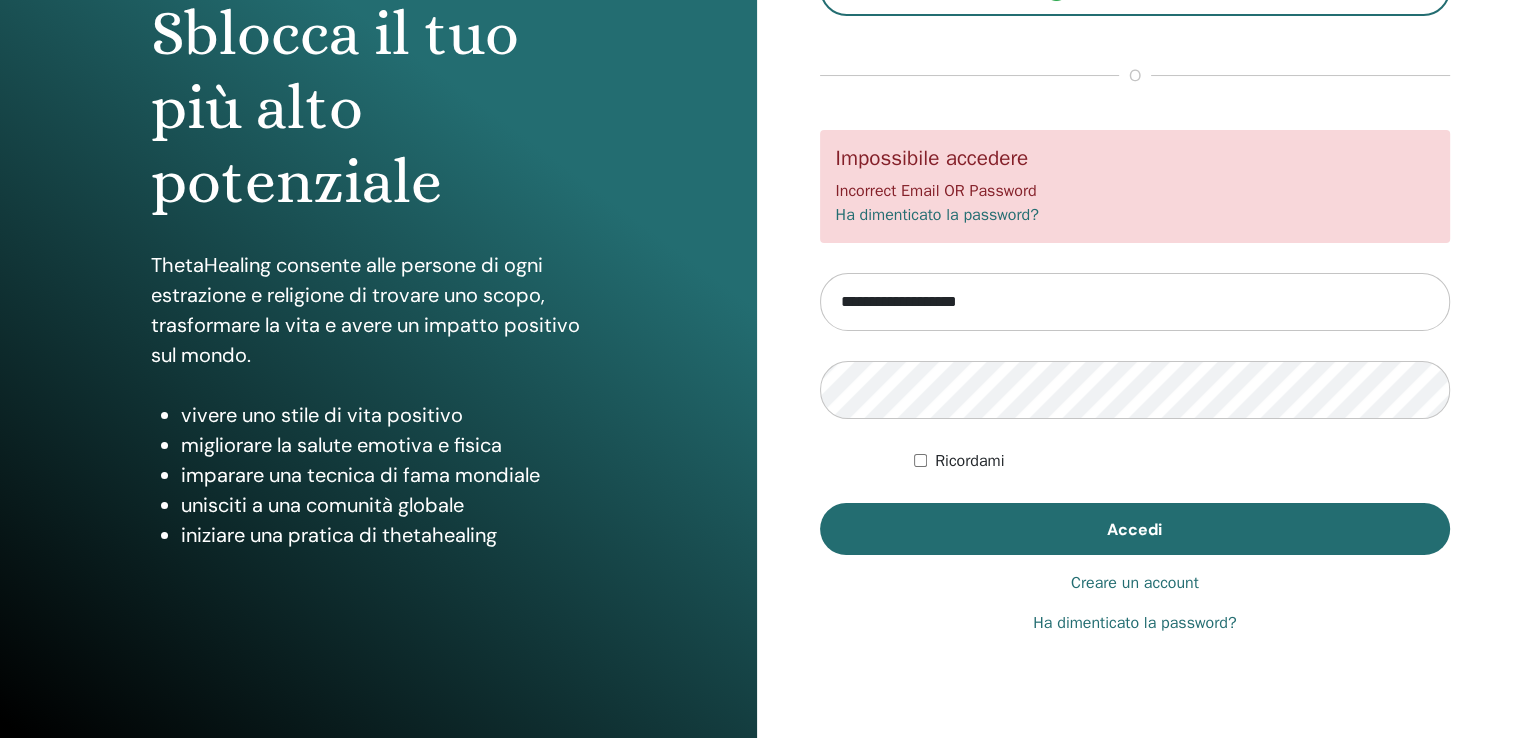 click on "Ha dimenticato la password?" at bounding box center [1134, 623] 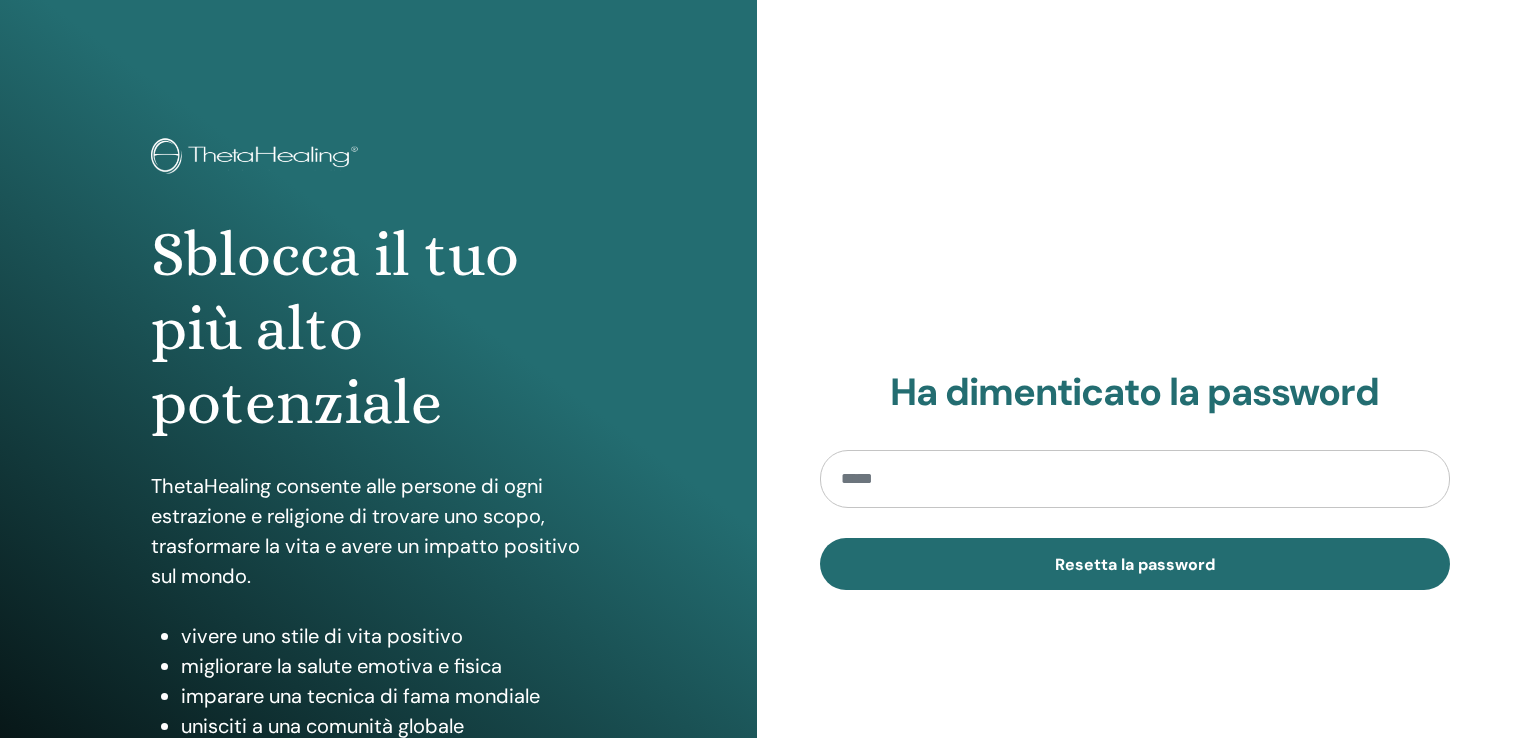 scroll, scrollTop: 0, scrollLeft: 0, axis: both 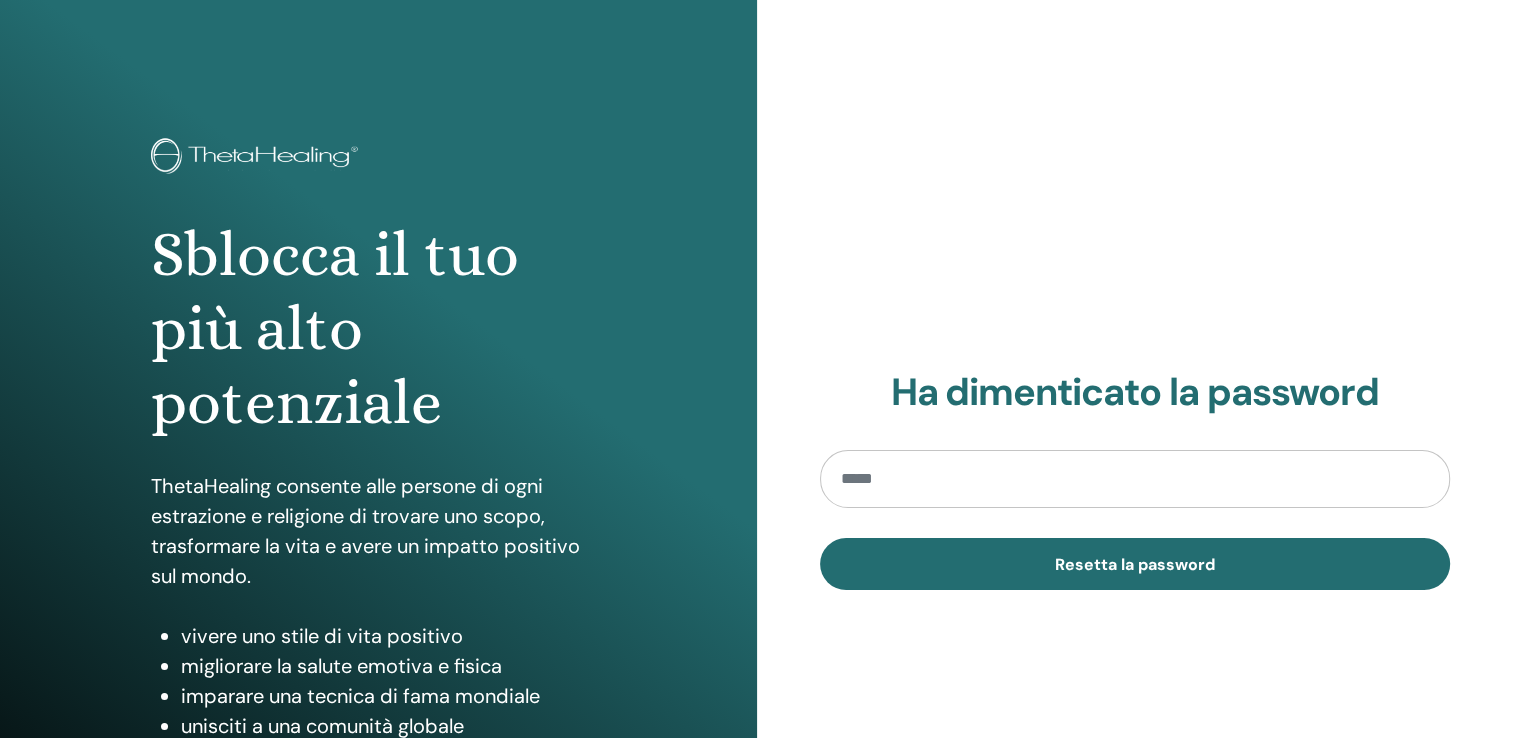 click at bounding box center (1135, 479) 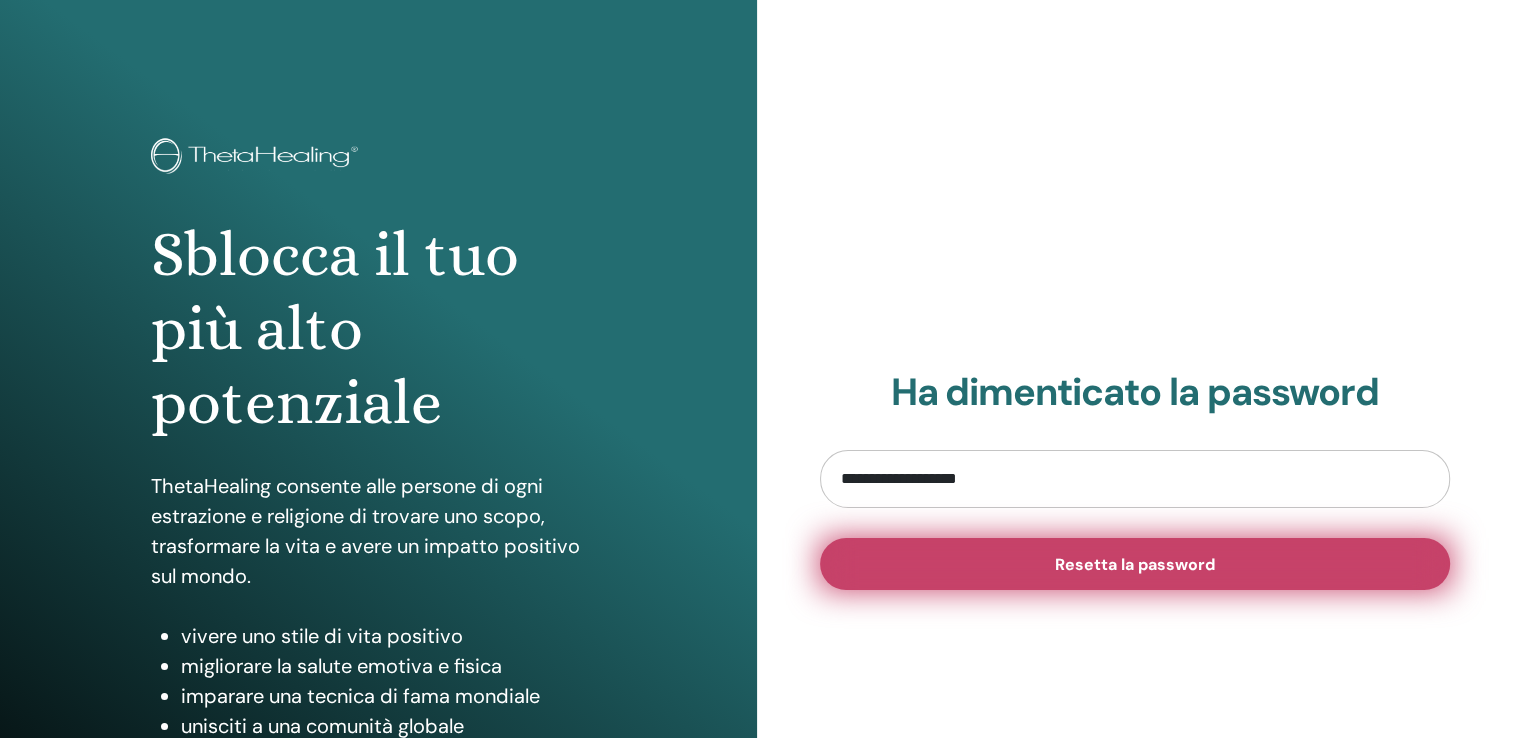 click on "Resetta la password" at bounding box center [1135, 564] 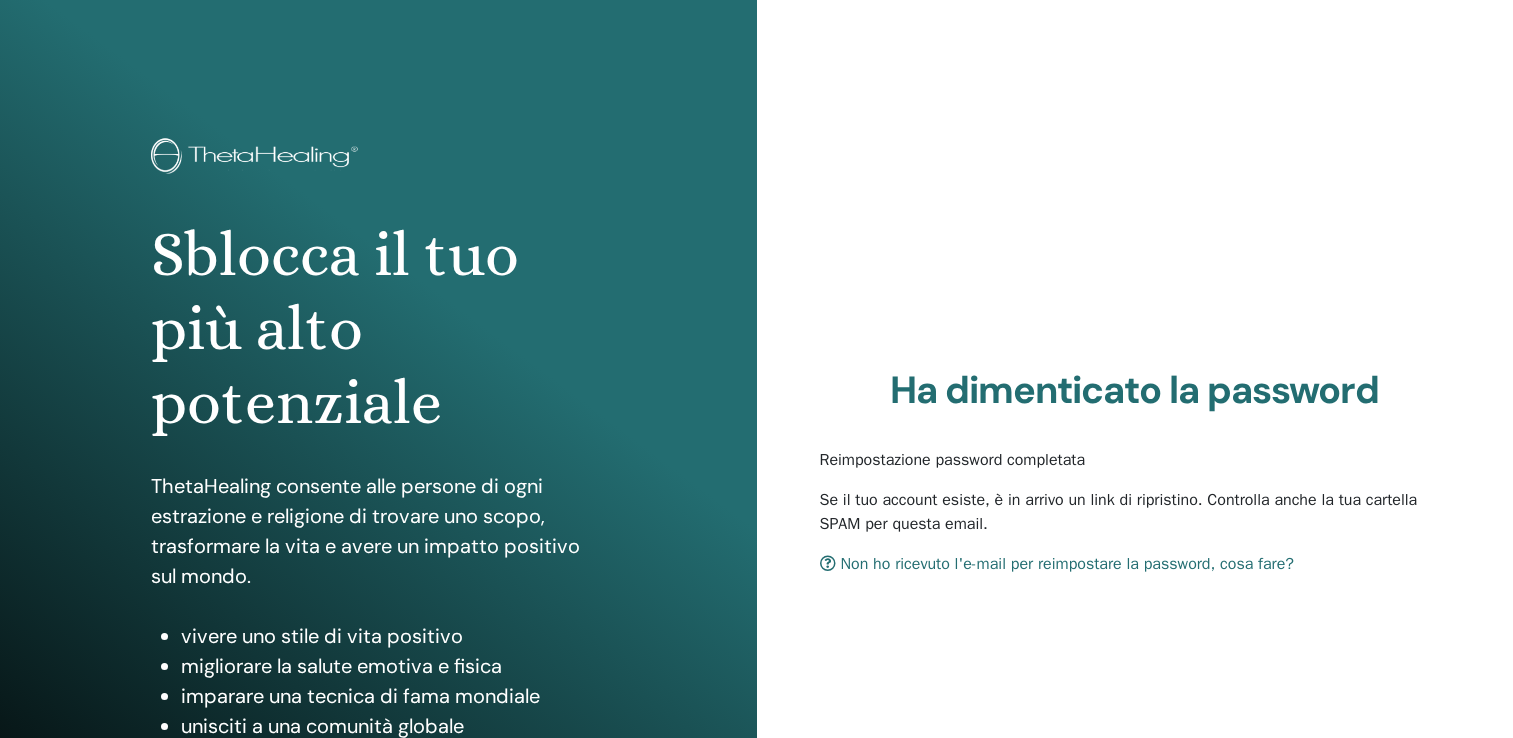 scroll, scrollTop: 0, scrollLeft: 0, axis: both 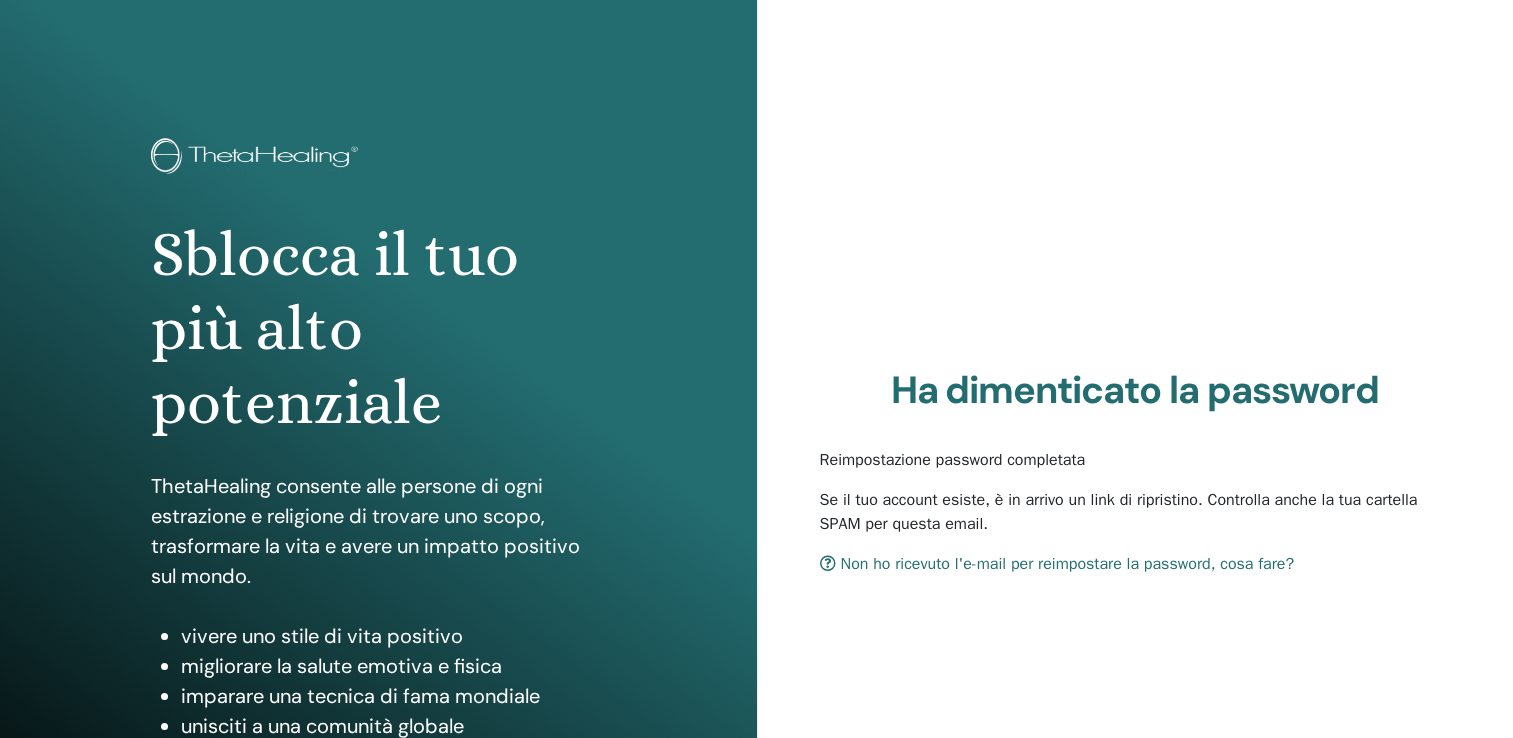 click on "Non ho ricevuto l'e-mail per reimpostare la password, cosa fare?" at bounding box center [1057, 564] 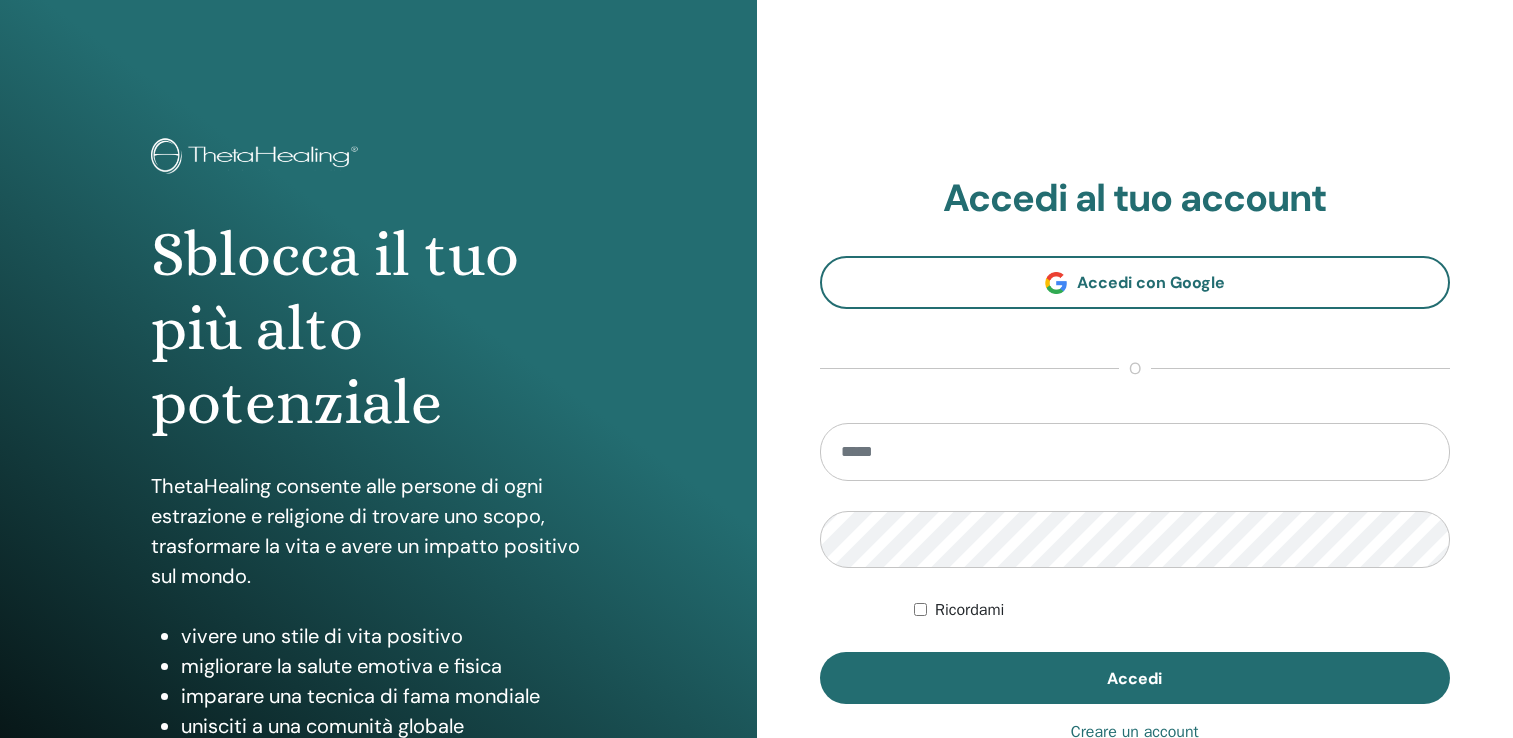 scroll, scrollTop: 0, scrollLeft: 0, axis: both 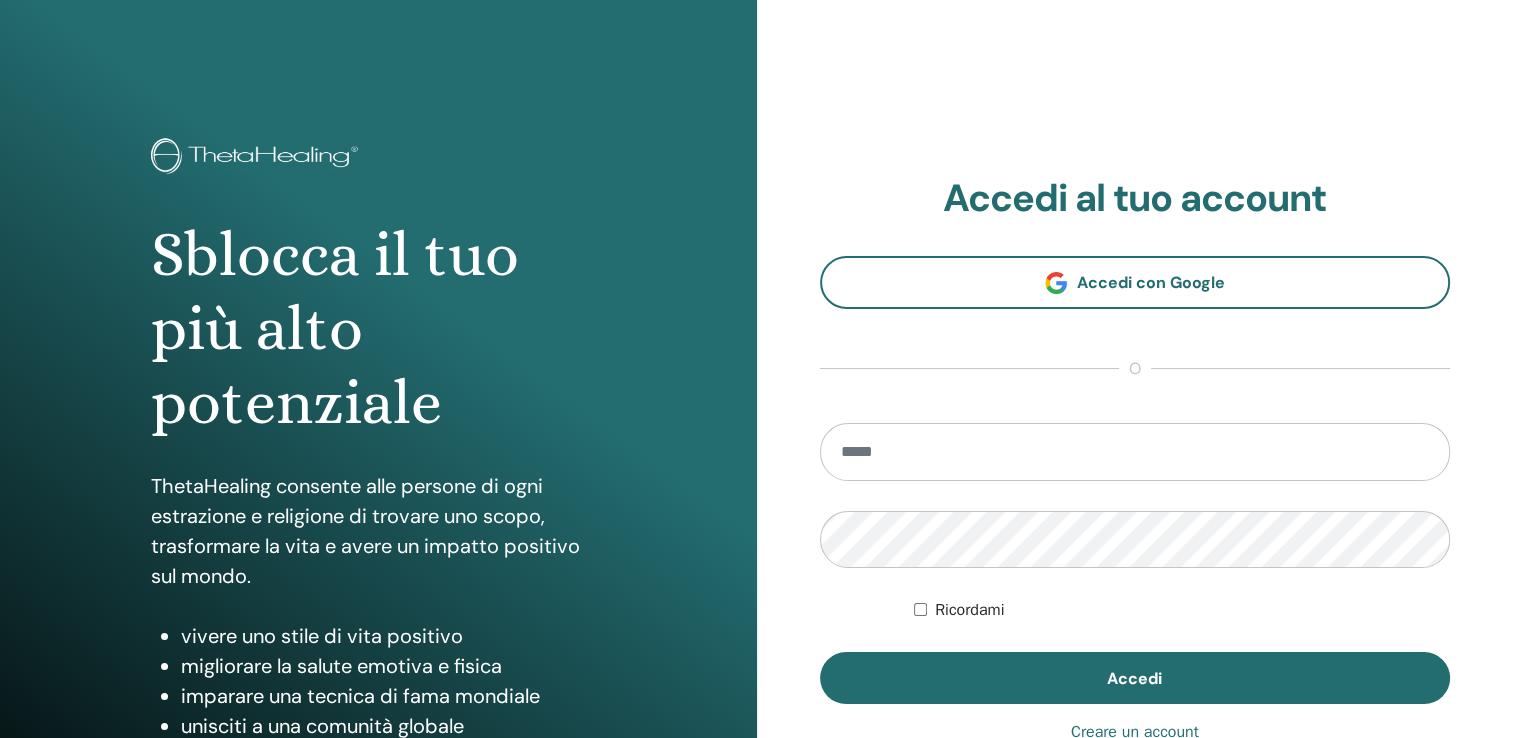 click at bounding box center [1135, 452] 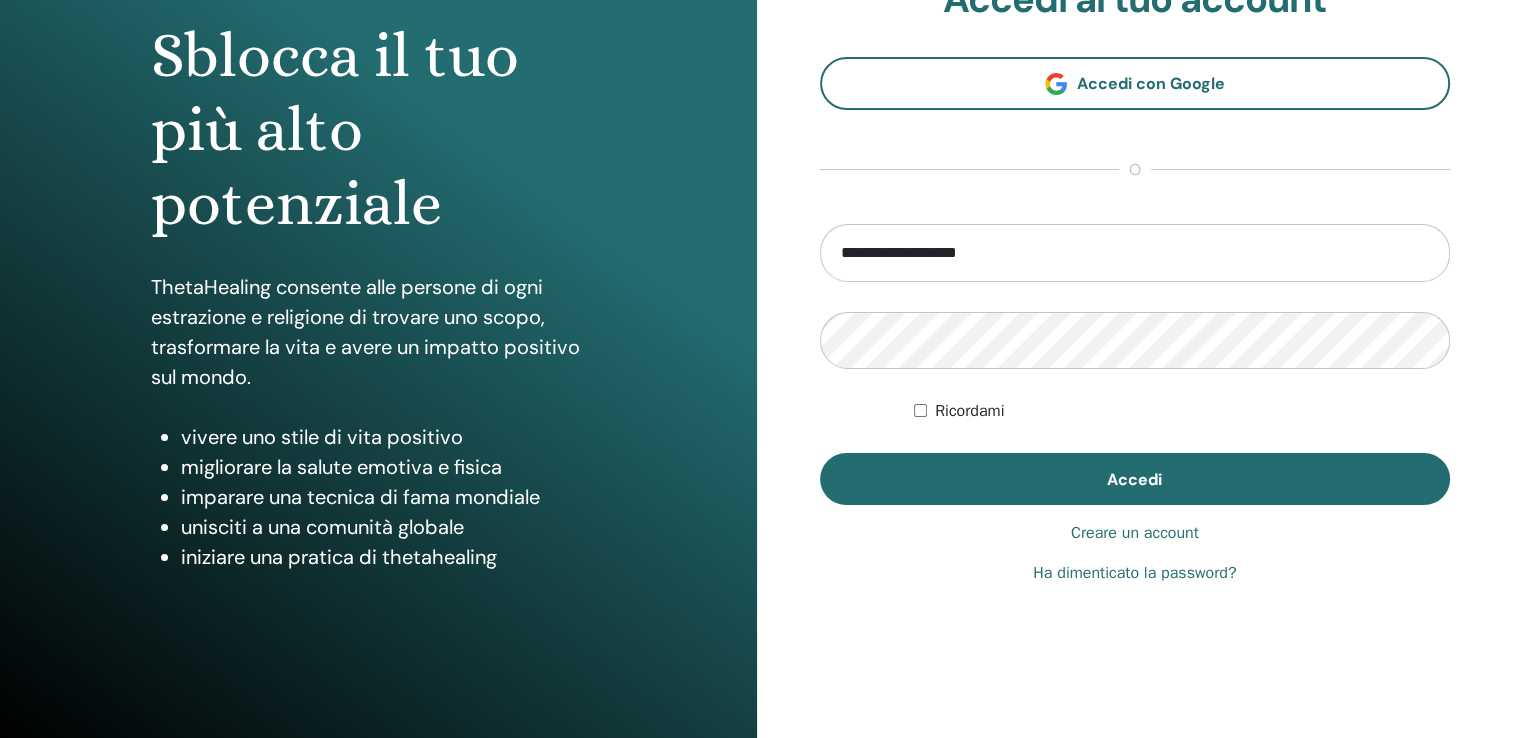 scroll, scrollTop: 200, scrollLeft: 0, axis: vertical 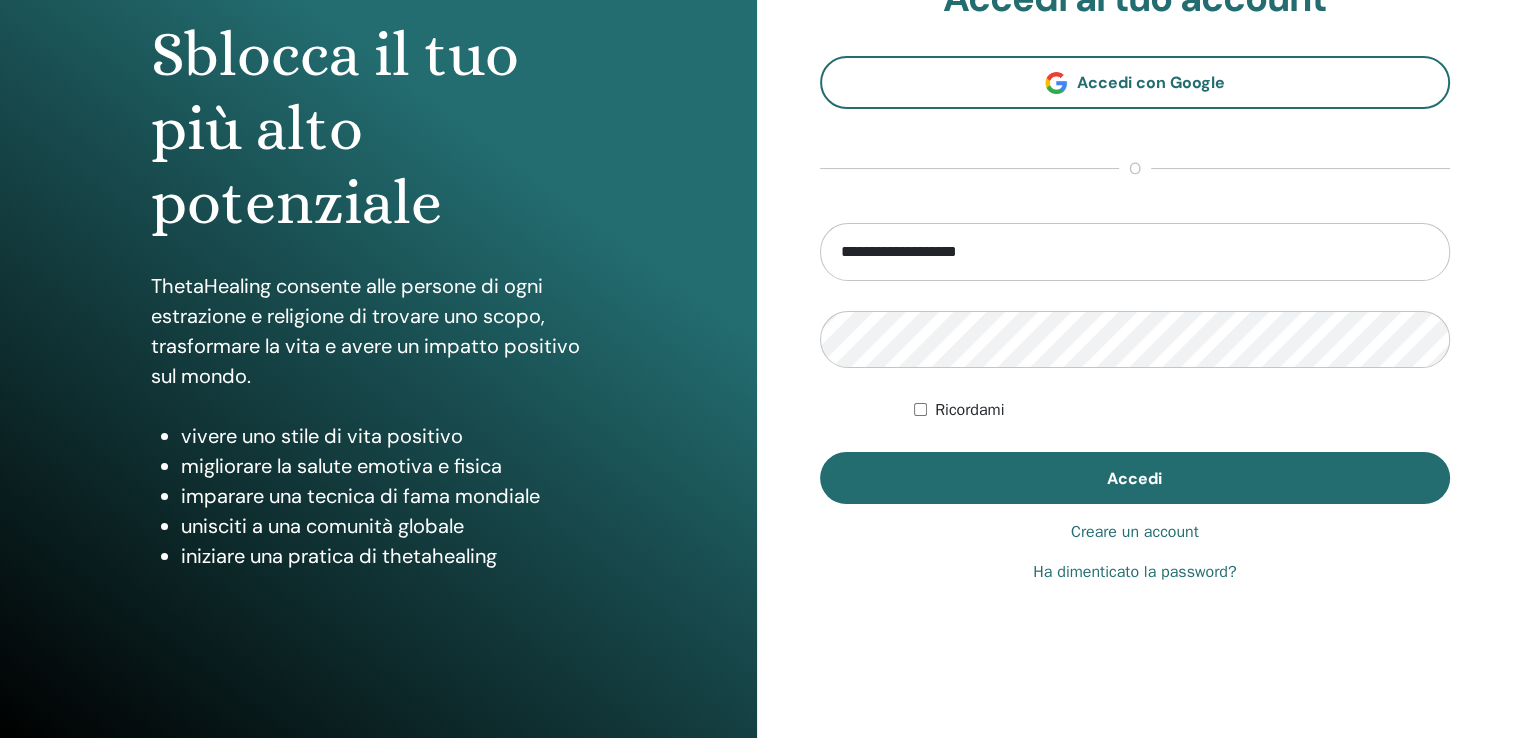 click on "Ha dimenticato la password?" at bounding box center [1134, 572] 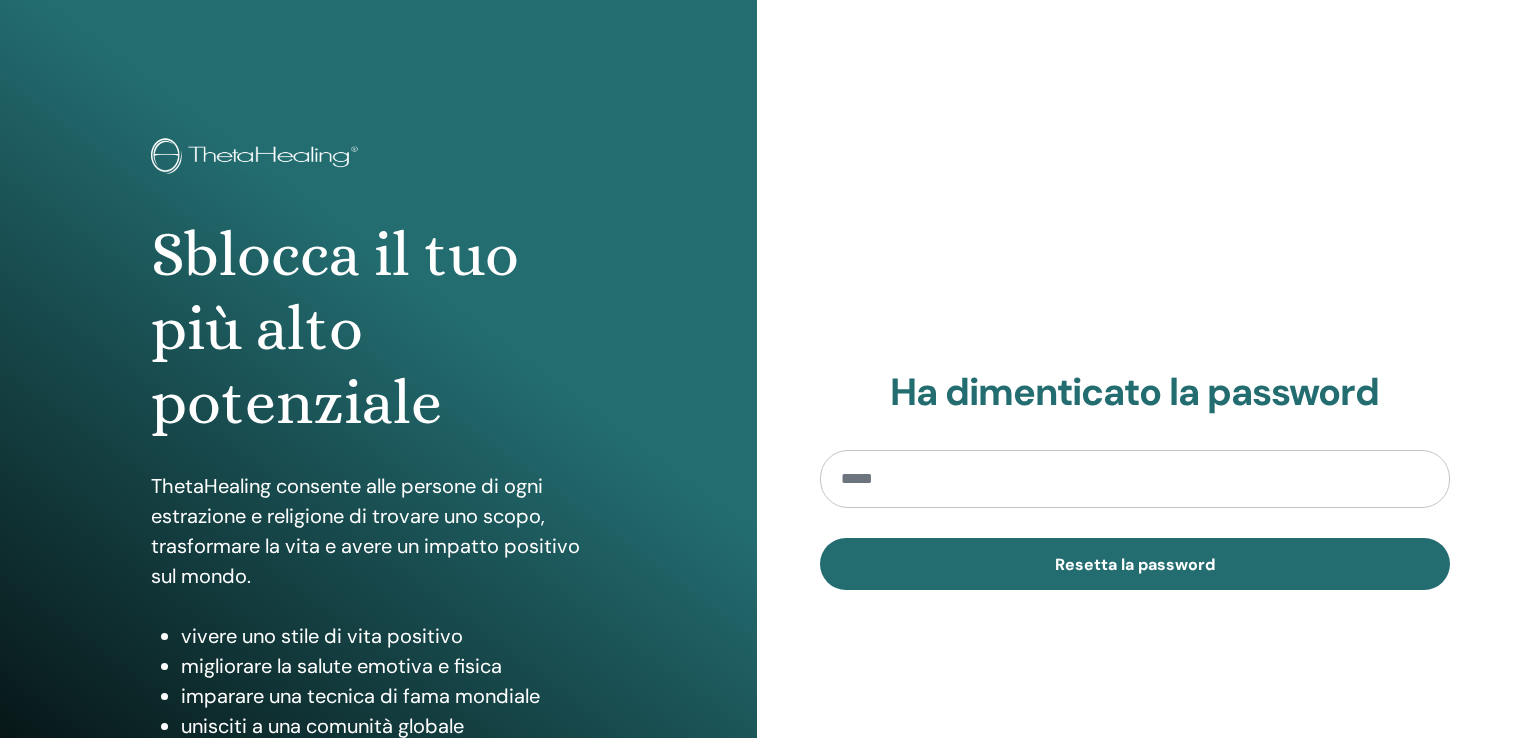 scroll, scrollTop: 0, scrollLeft: 0, axis: both 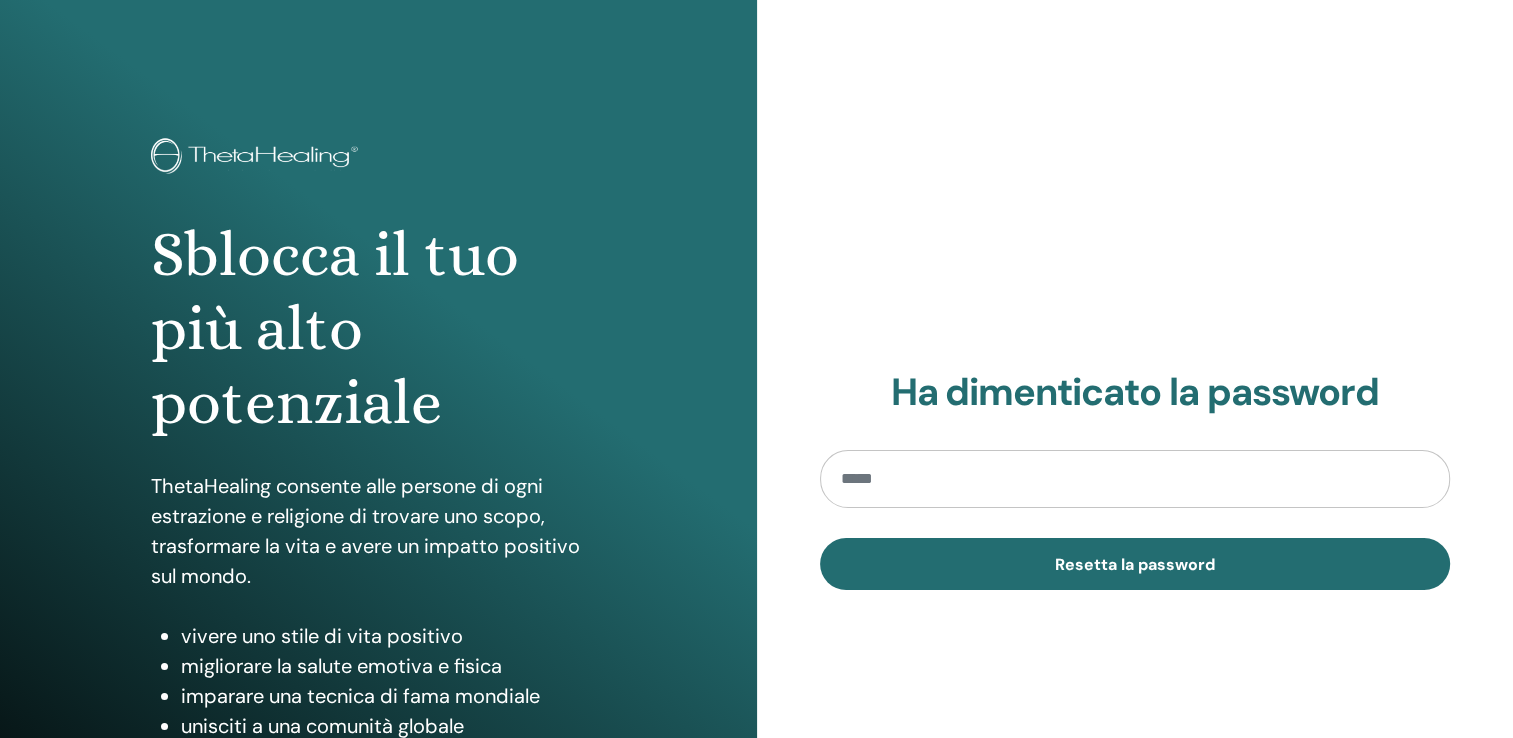 click at bounding box center [1135, 479] 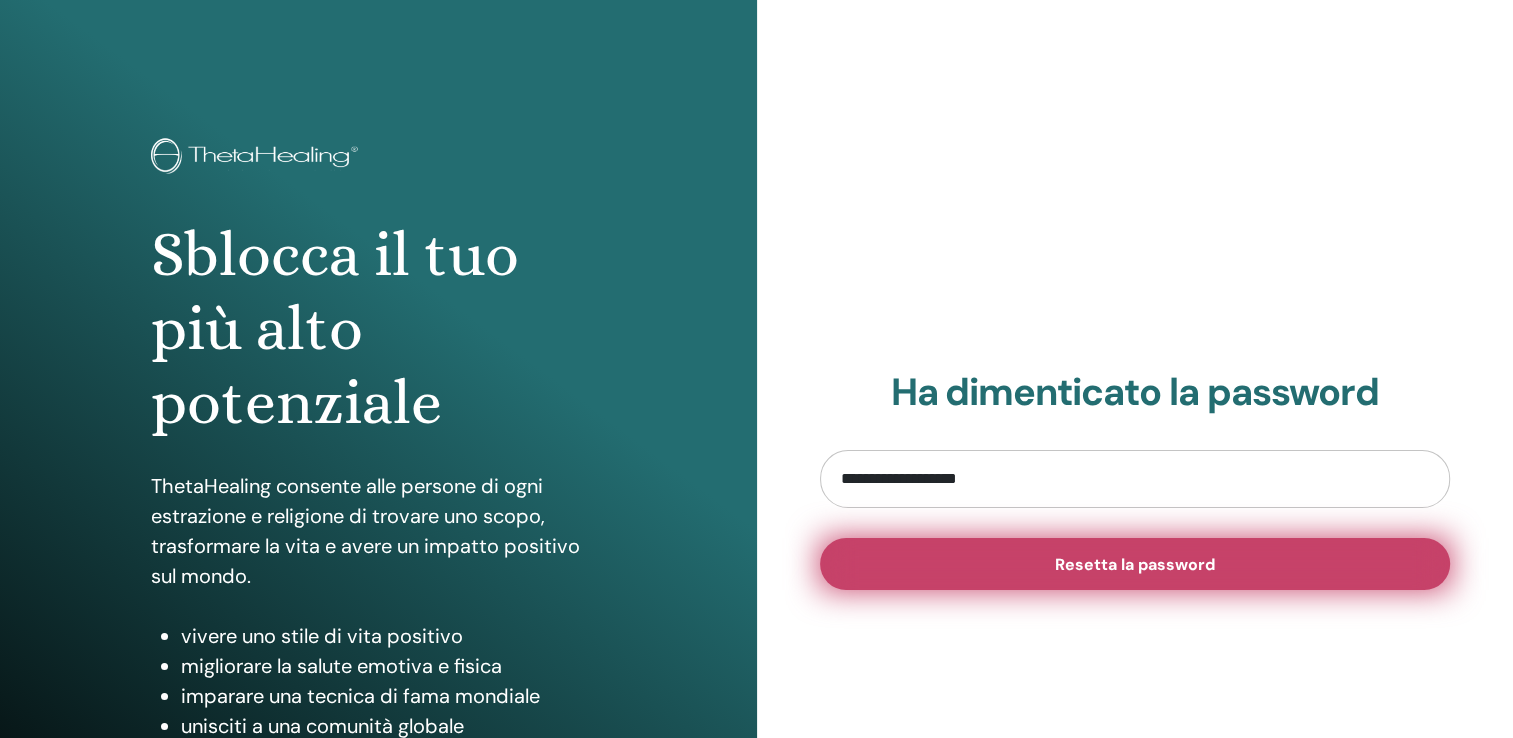 click on "Resetta la password" at bounding box center [1135, 564] 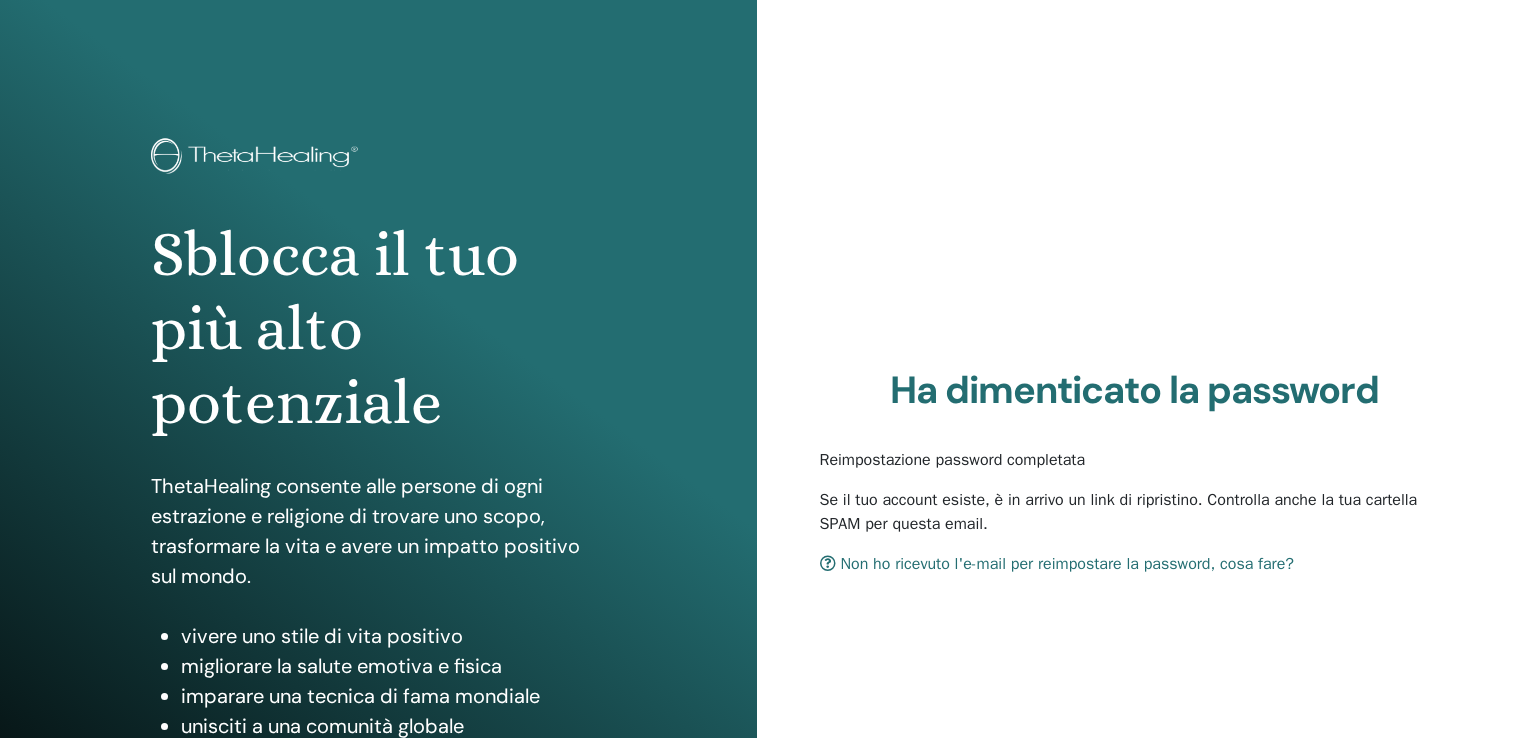 scroll, scrollTop: 0, scrollLeft: 0, axis: both 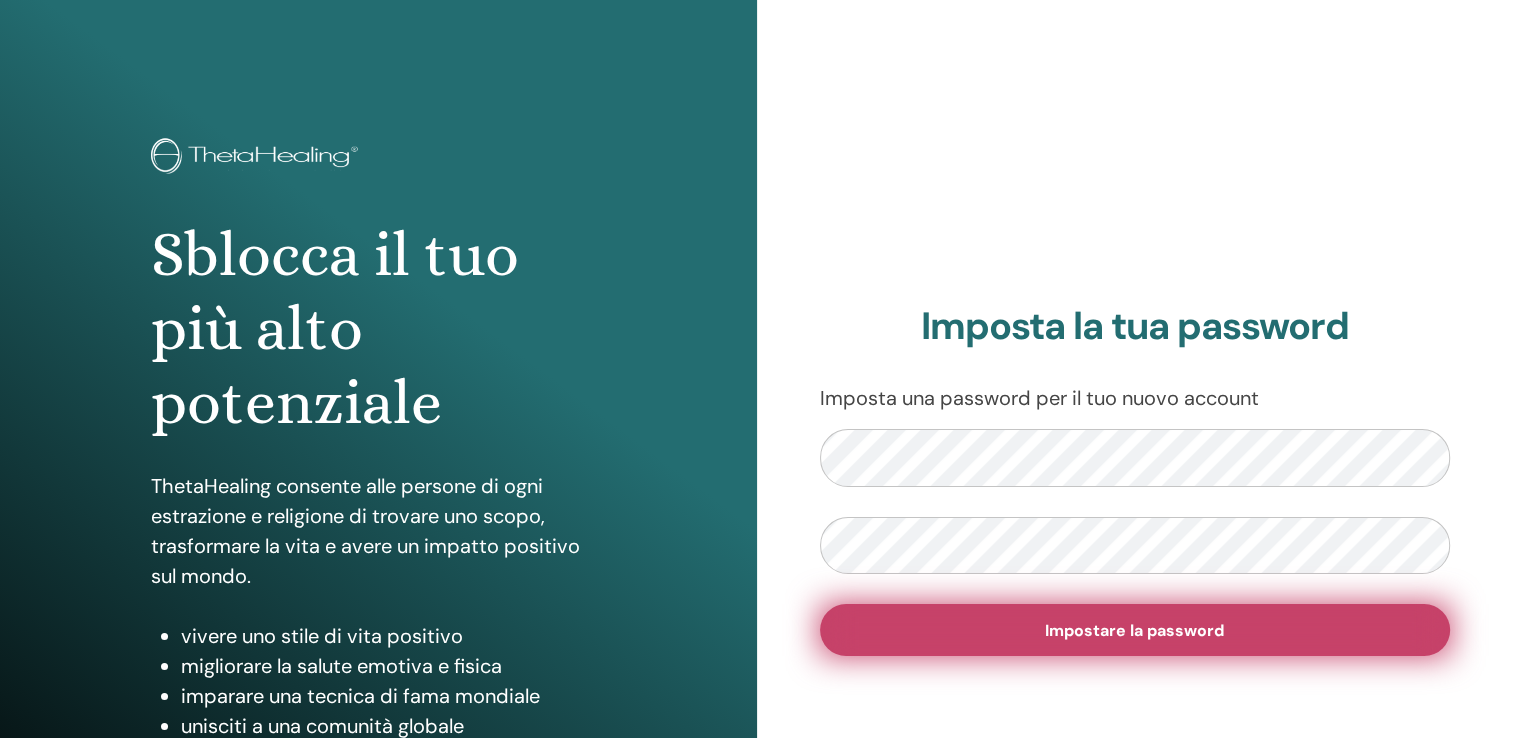 click on "Impostare la password" at bounding box center [1134, 630] 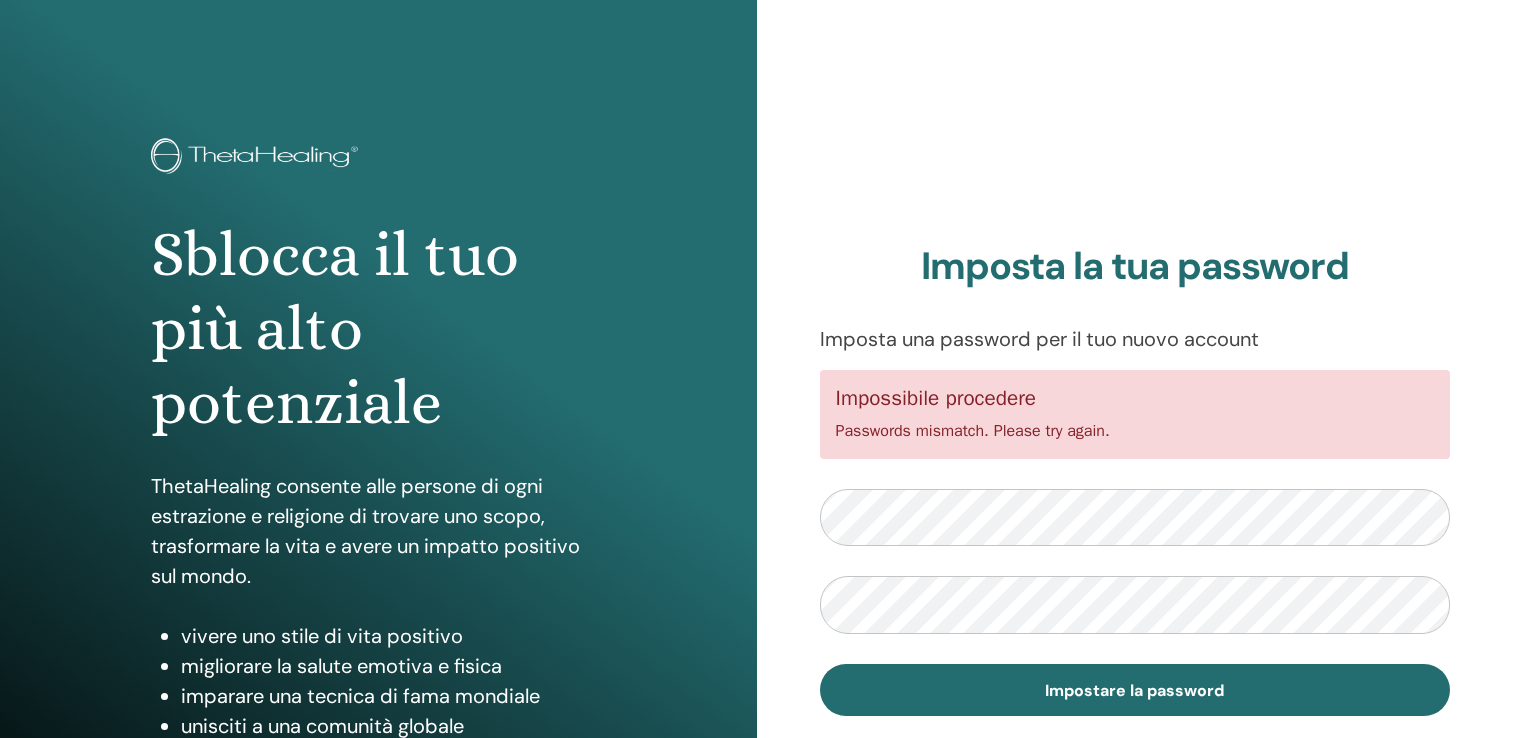 scroll, scrollTop: 0, scrollLeft: 0, axis: both 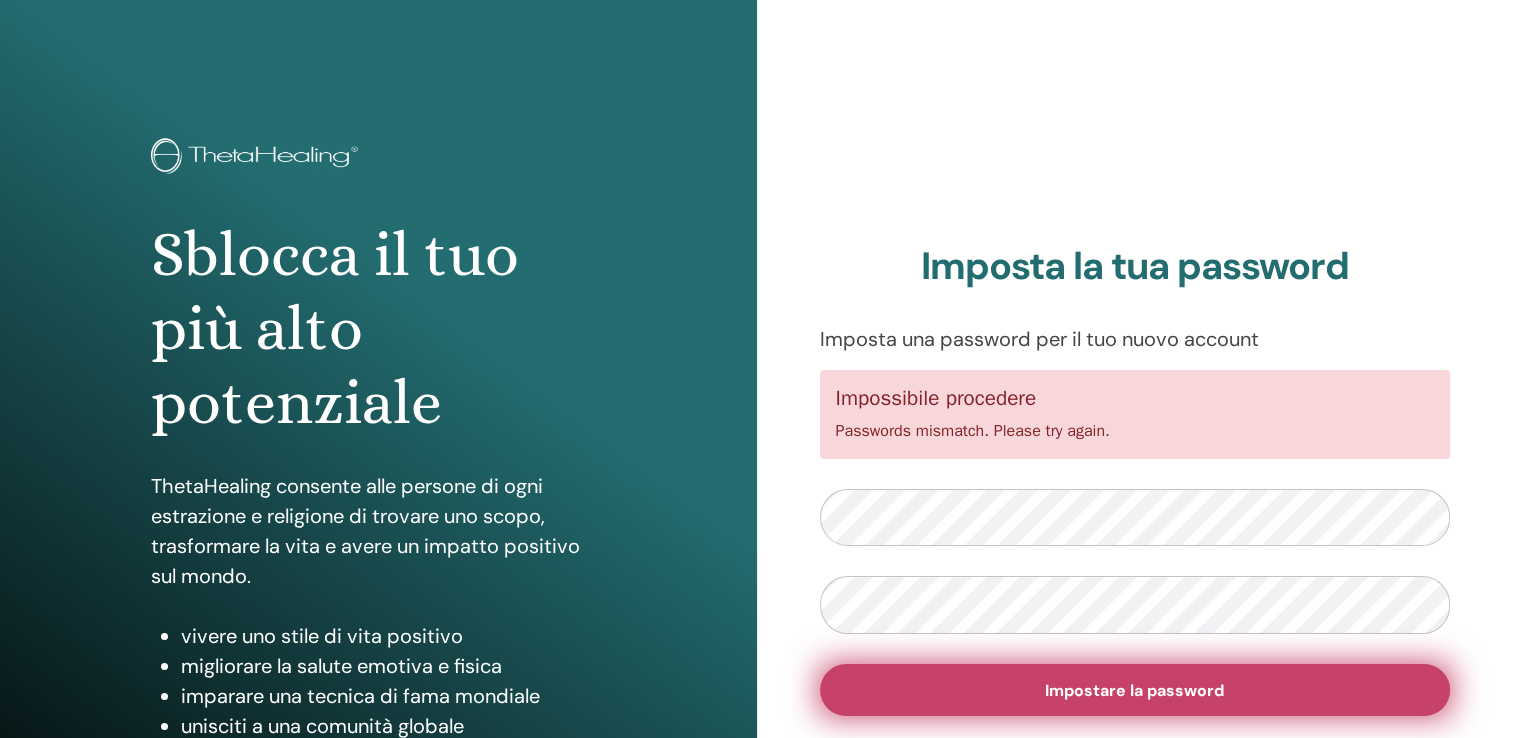 click on "Impostare la password" at bounding box center (1134, 690) 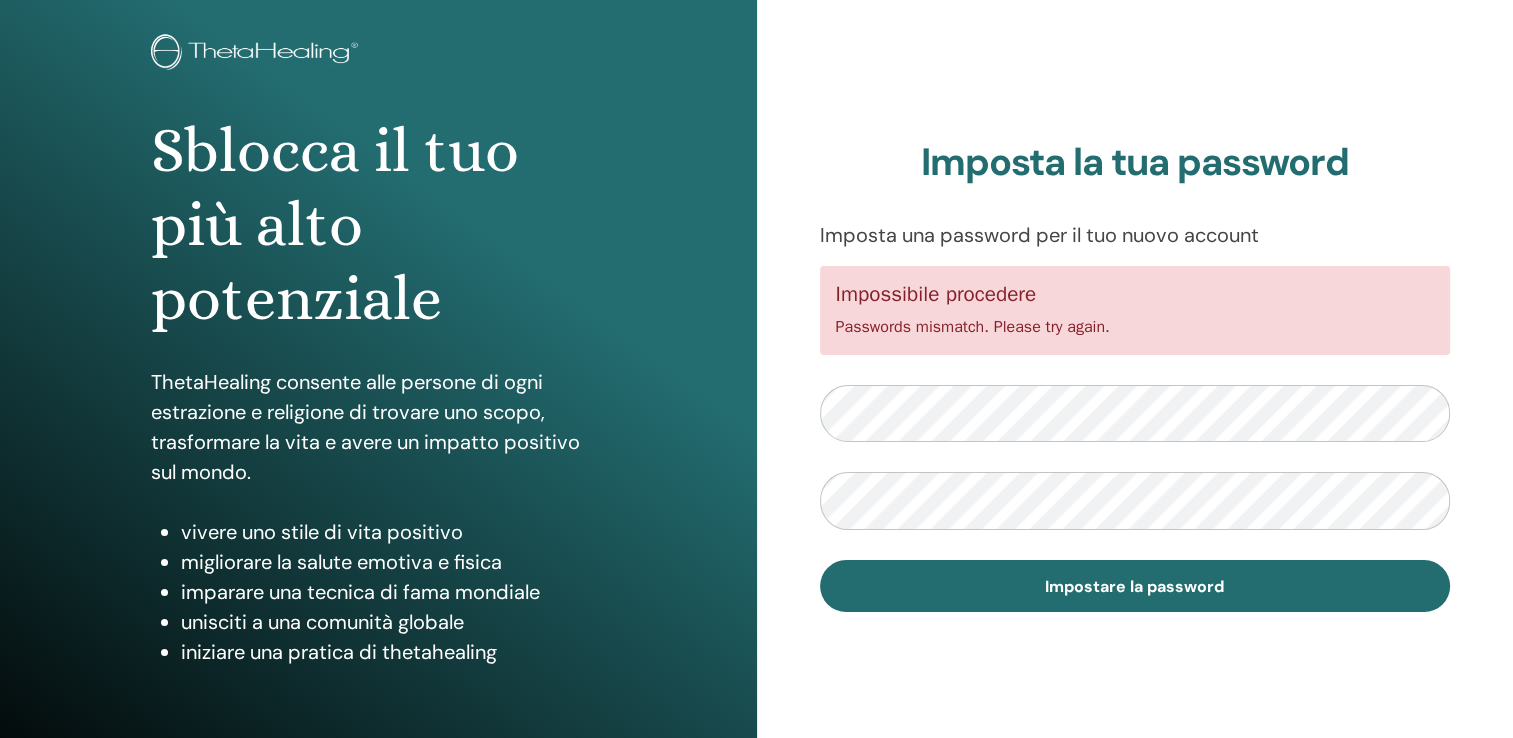 scroll, scrollTop: 0, scrollLeft: 0, axis: both 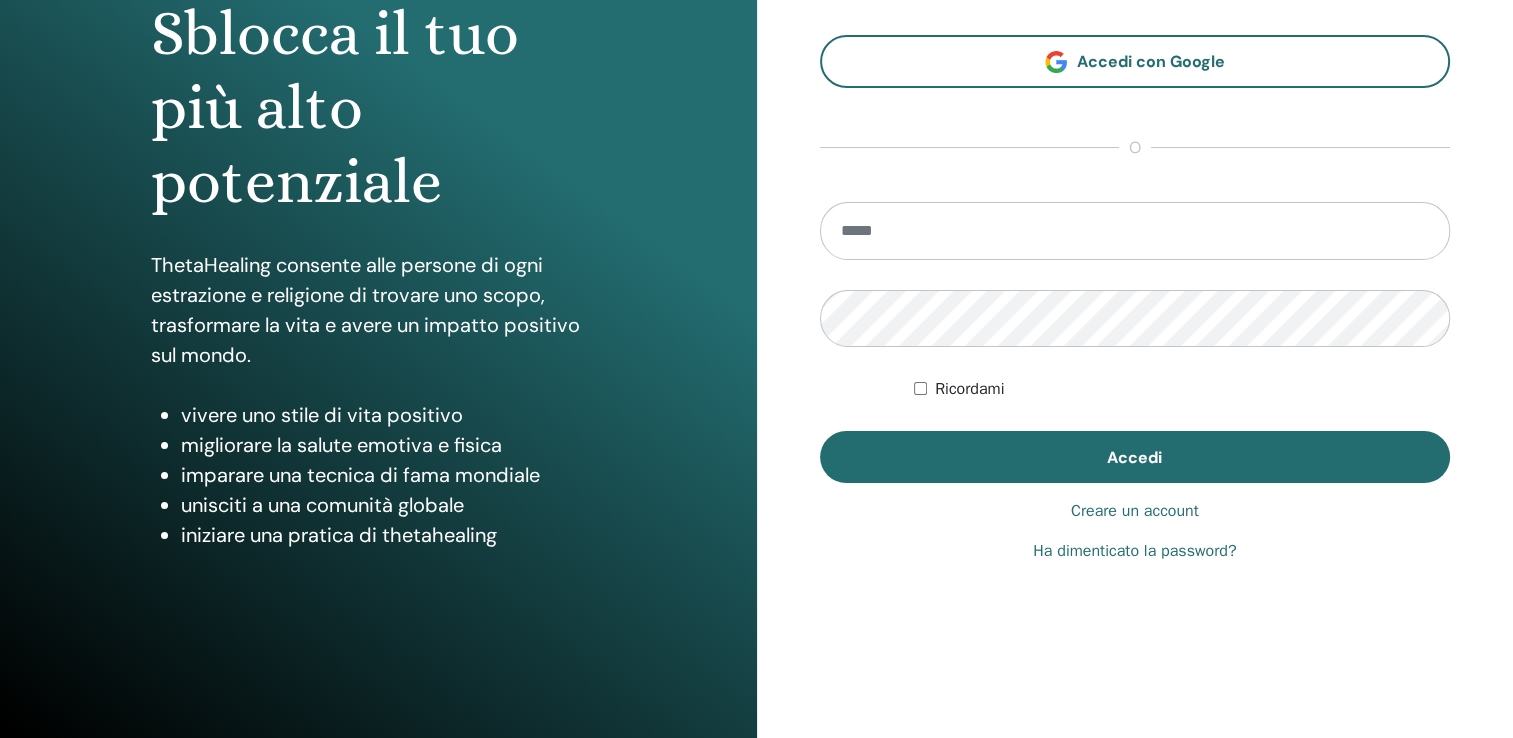 click on "Creare un account" at bounding box center [1135, 511] 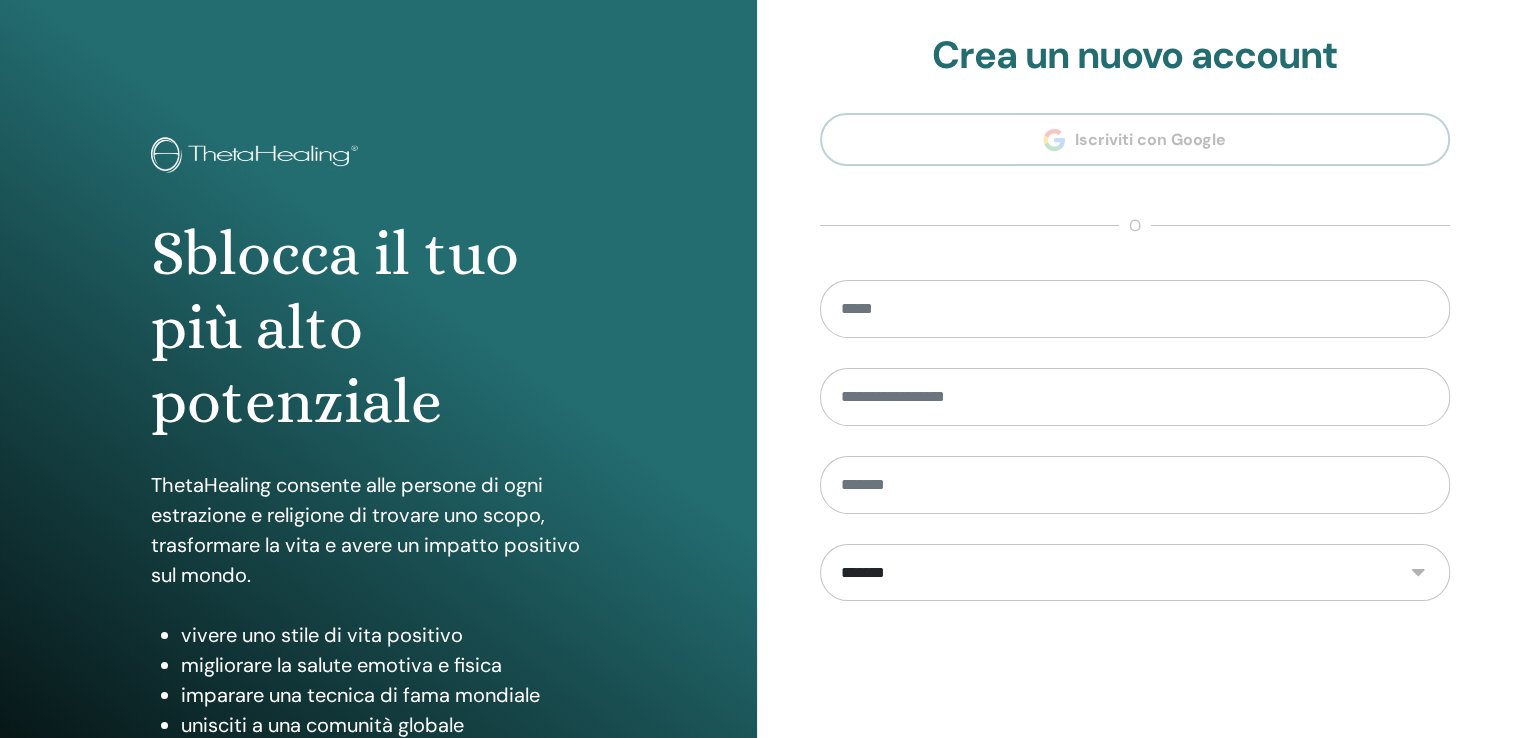 scroll, scrollTop: 0, scrollLeft: 0, axis: both 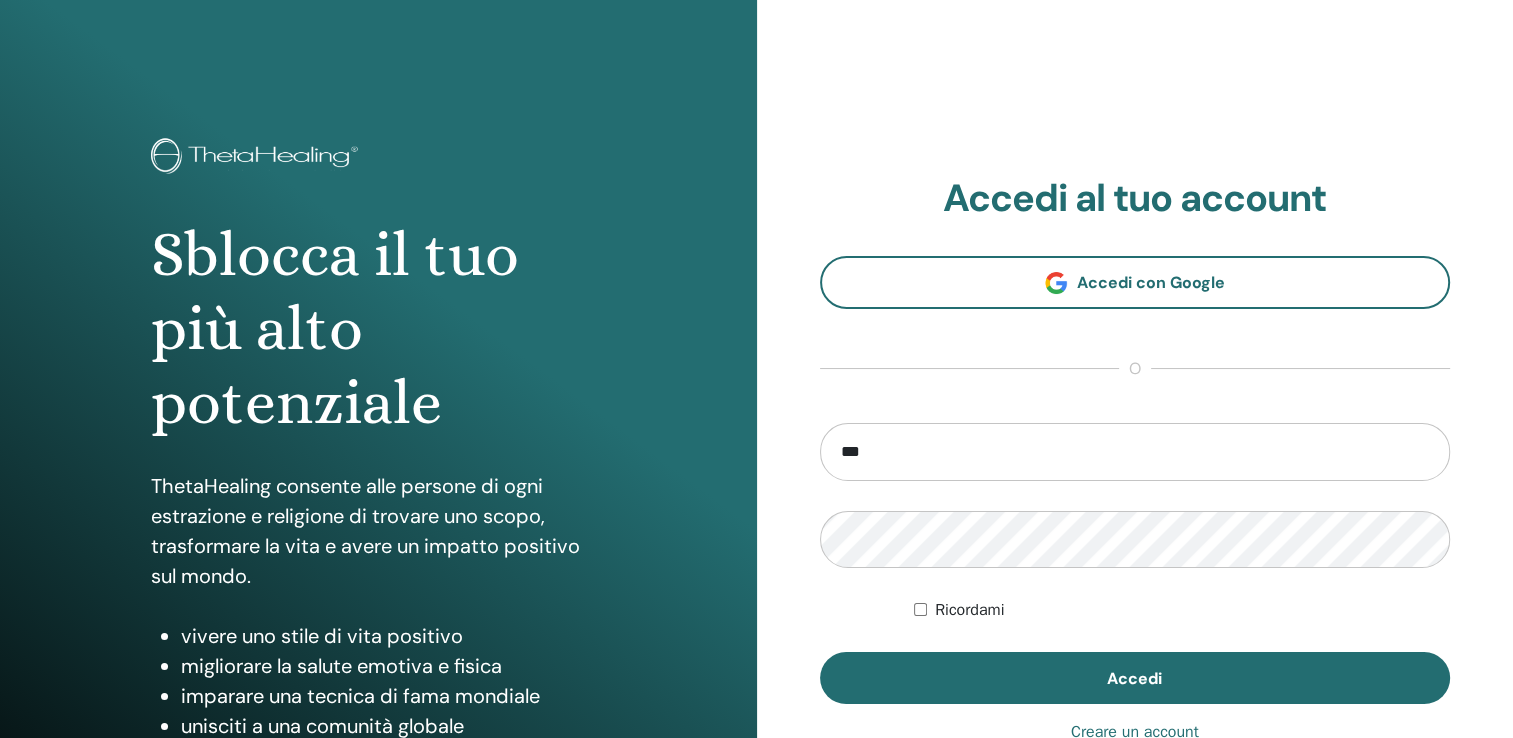 type on "**********" 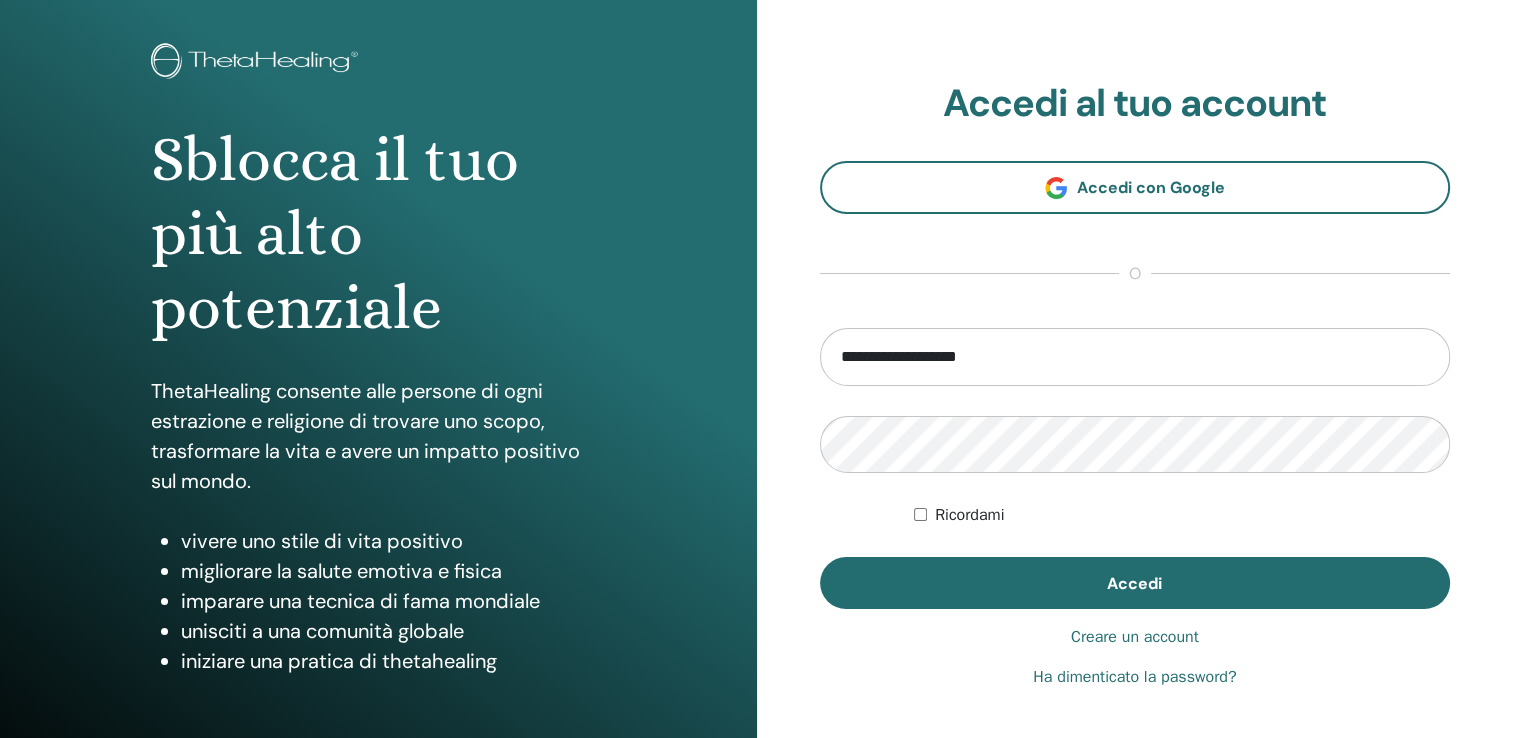 scroll, scrollTop: 200, scrollLeft: 0, axis: vertical 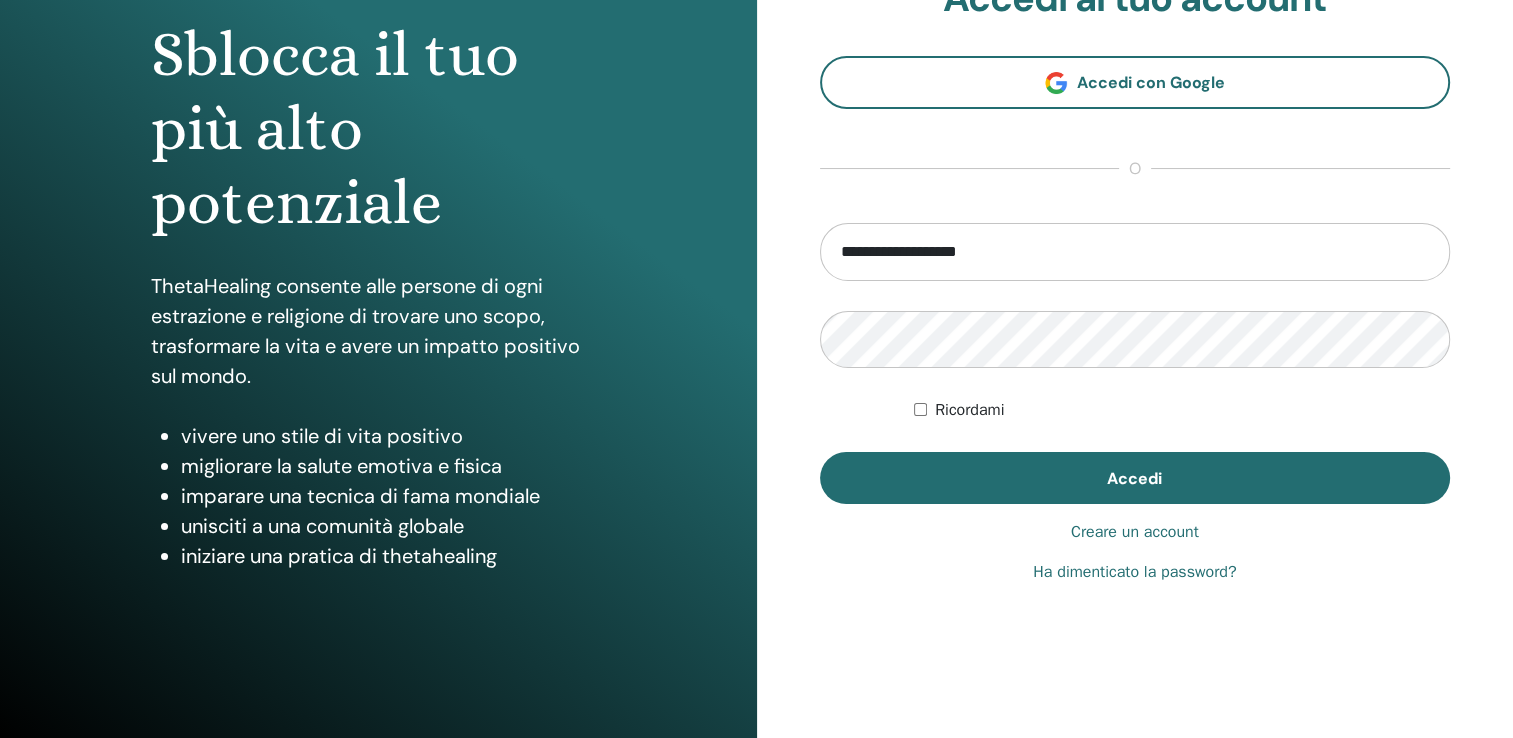 click on "Ha dimenticato la password?" at bounding box center (1134, 572) 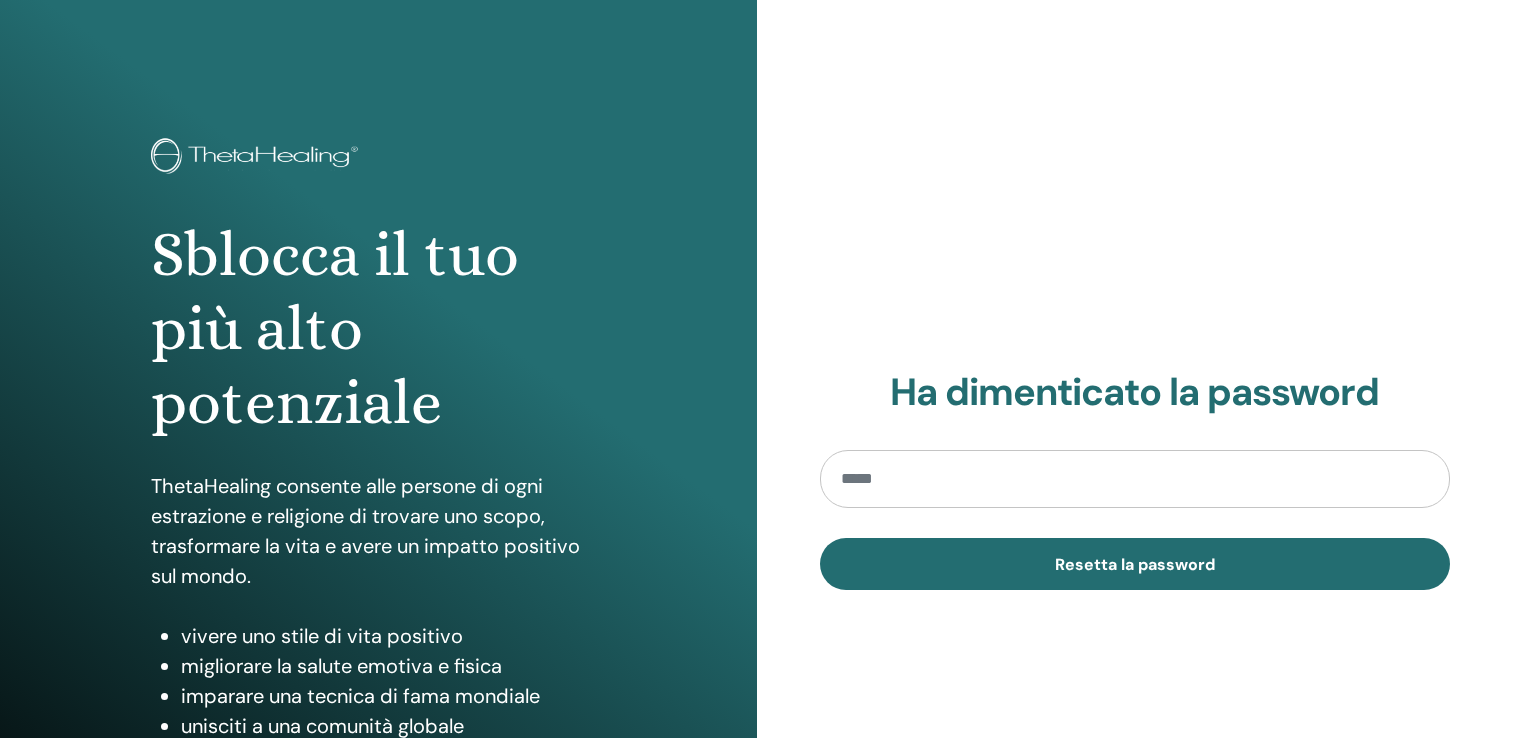 scroll, scrollTop: 0, scrollLeft: 0, axis: both 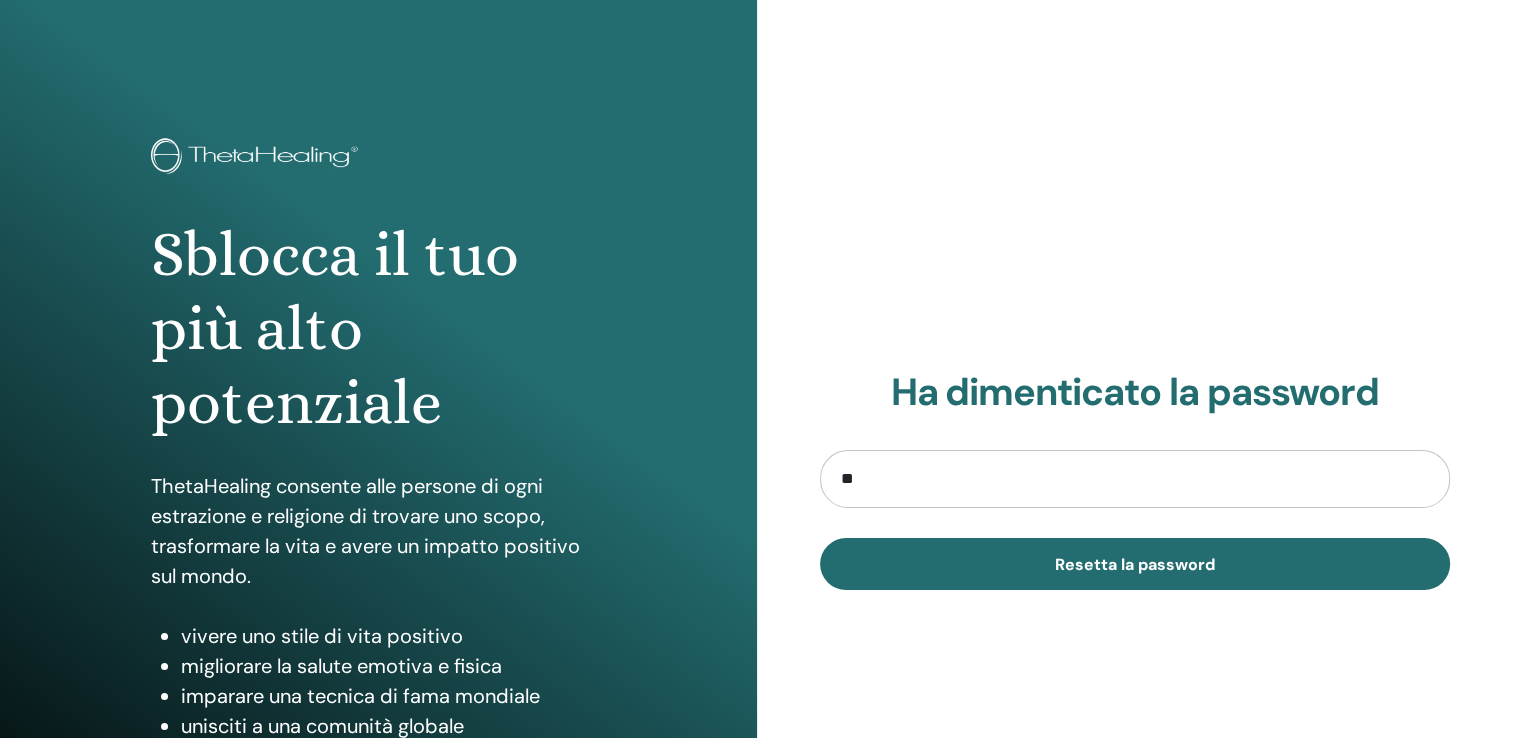 type on "**********" 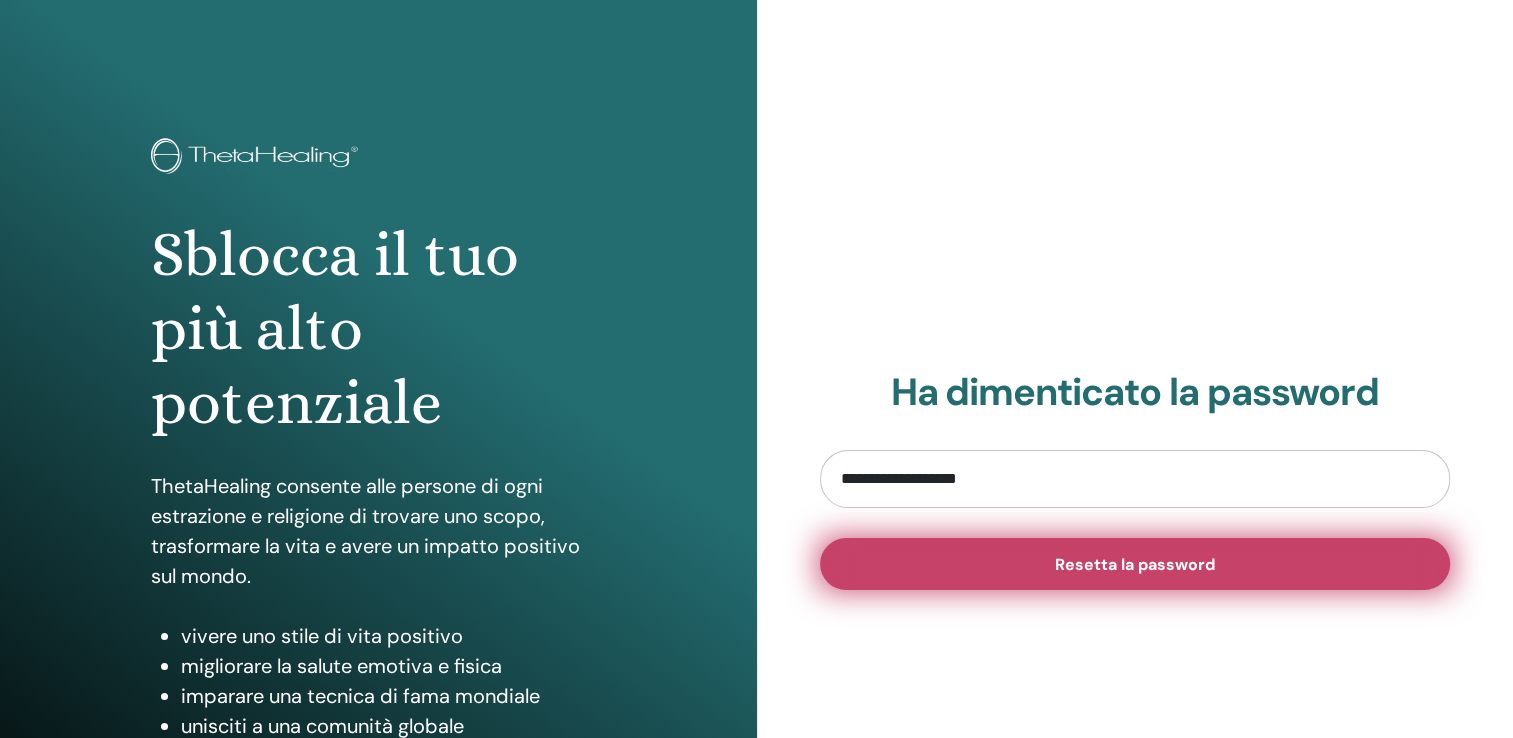 click on "Resetta la password" at bounding box center [1135, 564] 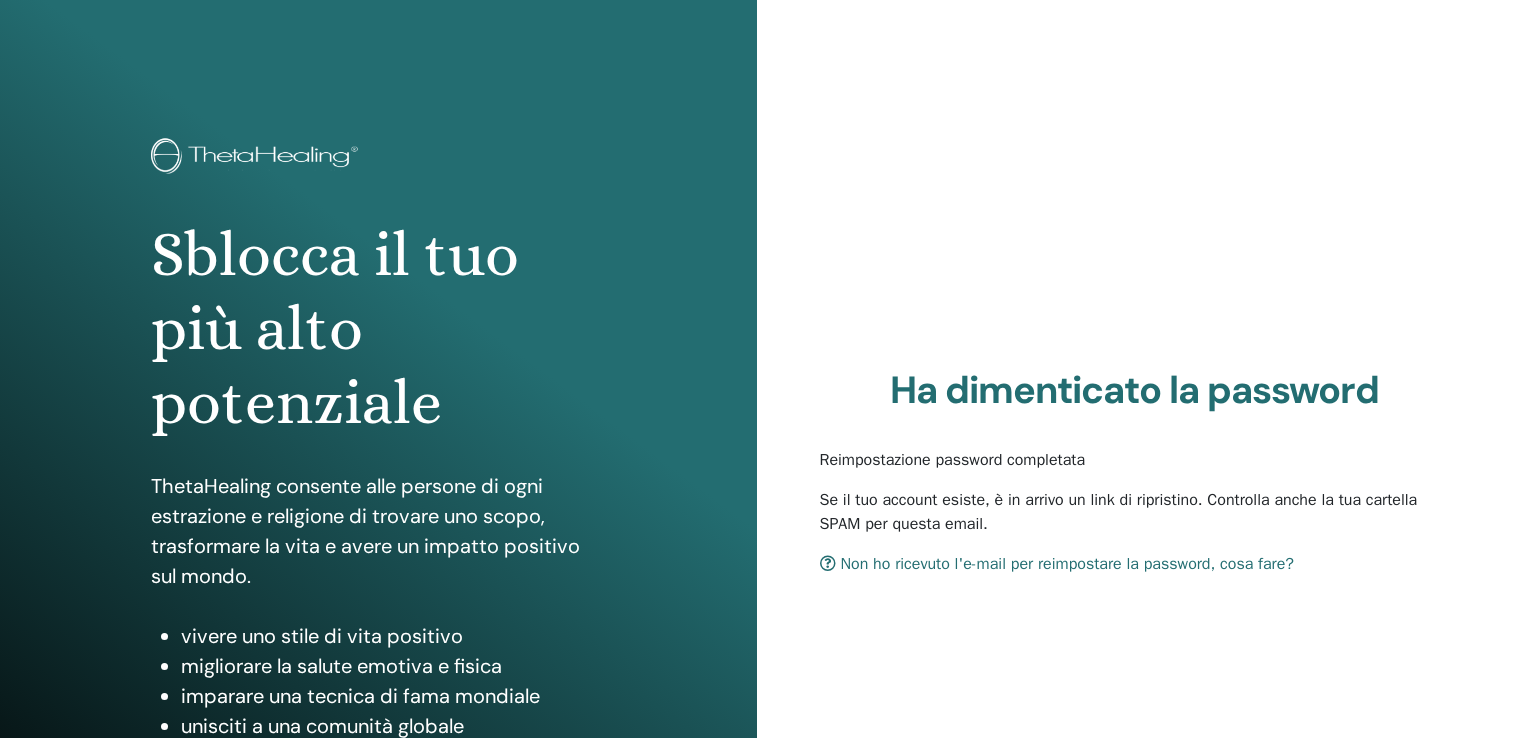scroll, scrollTop: 0, scrollLeft: 0, axis: both 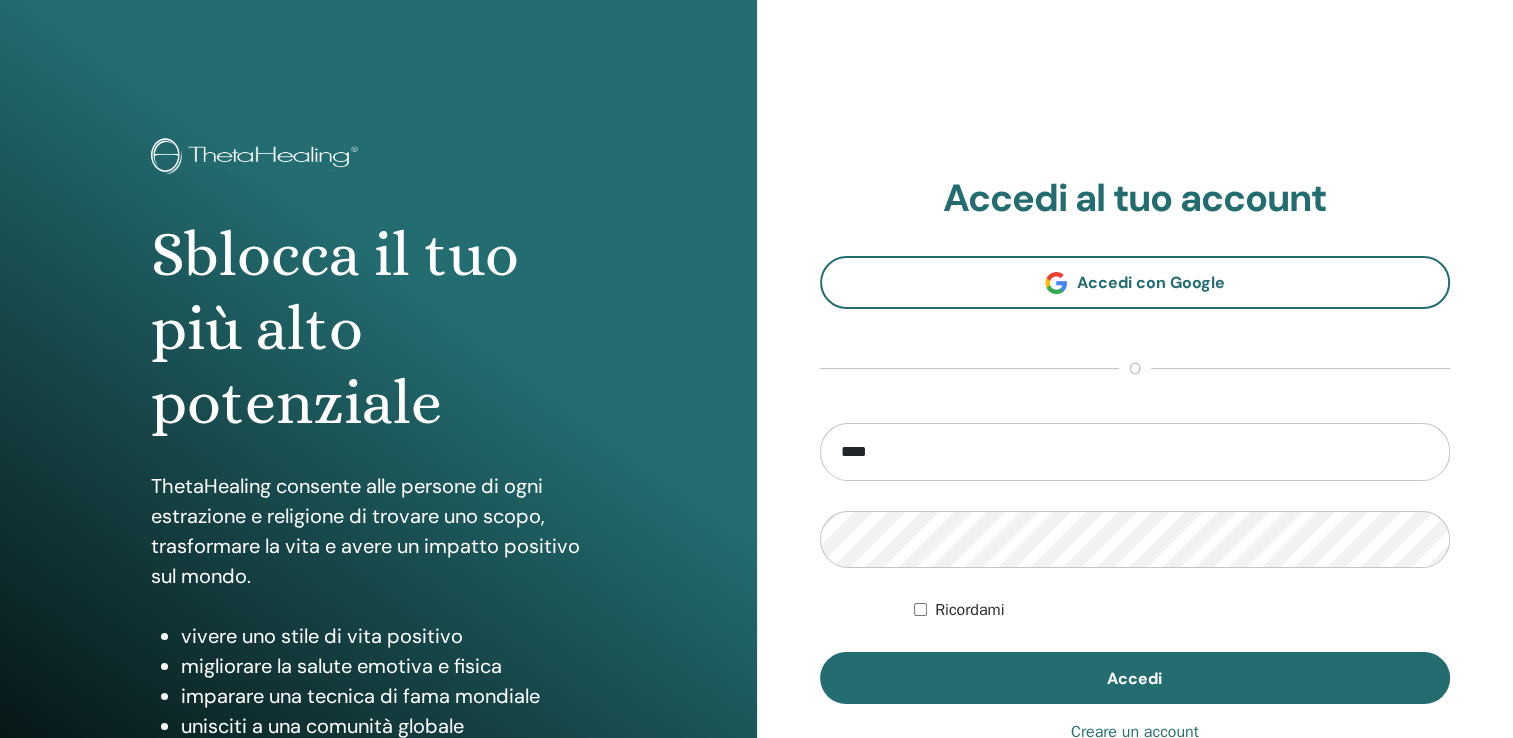 type on "**********" 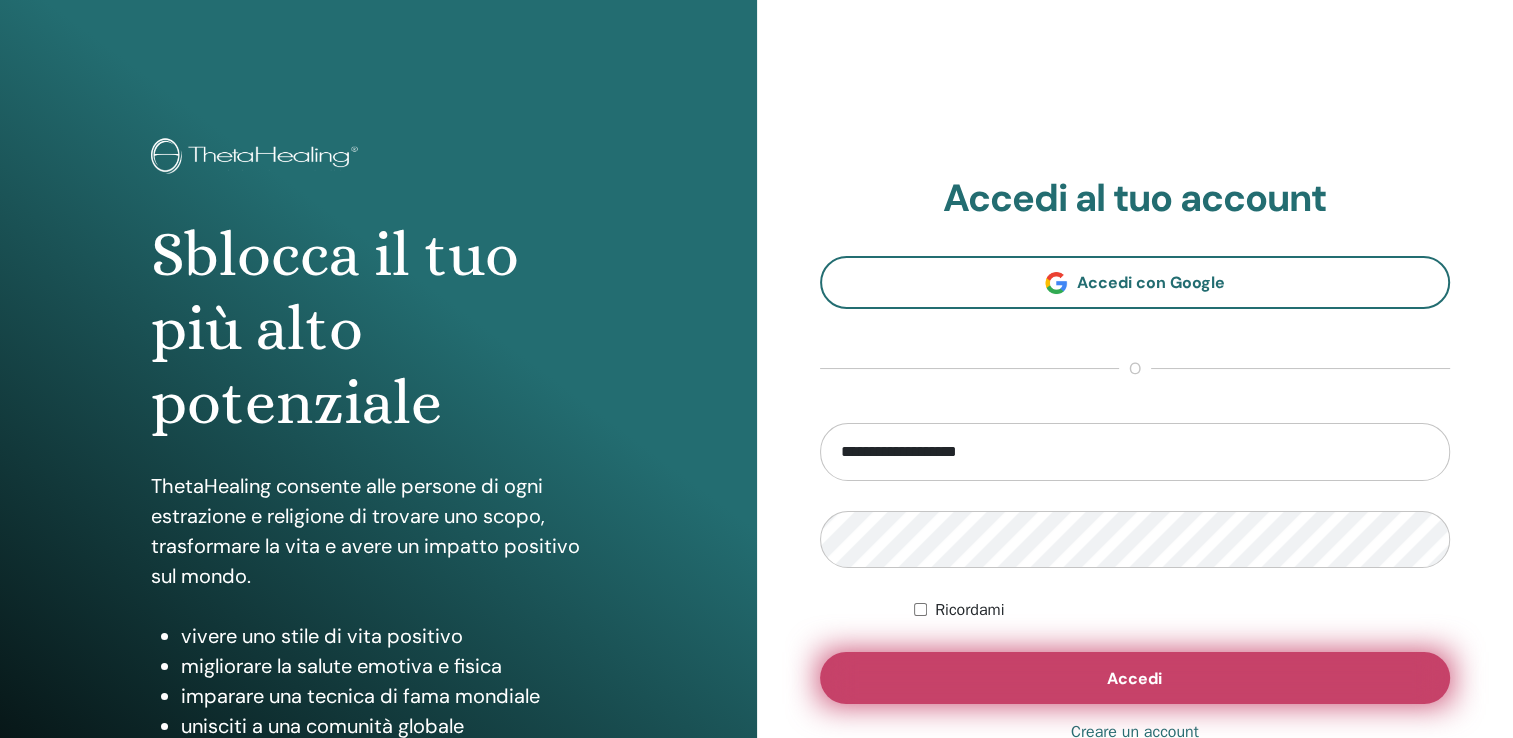 click on "Accedi" at bounding box center [1135, 678] 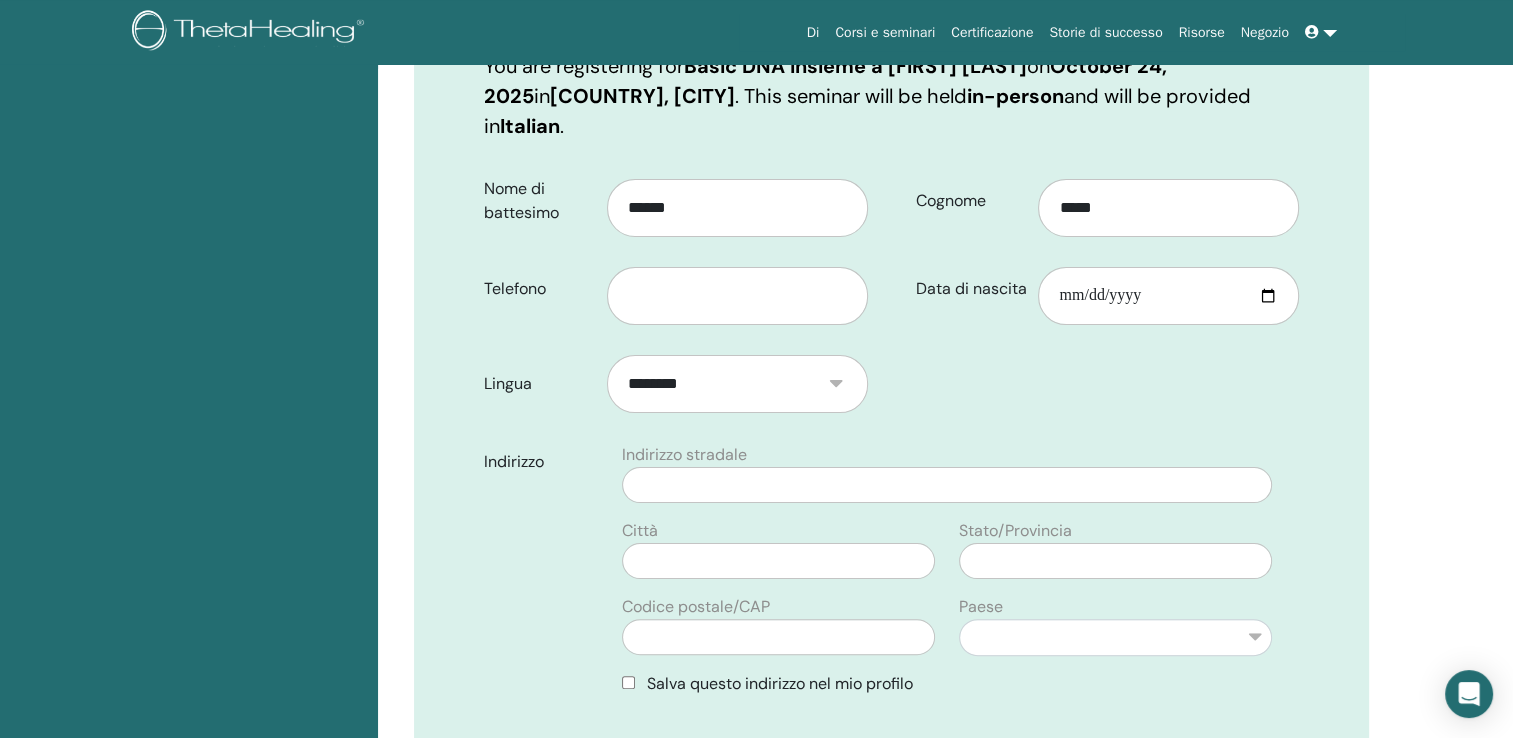 scroll, scrollTop: 348, scrollLeft: 0, axis: vertical 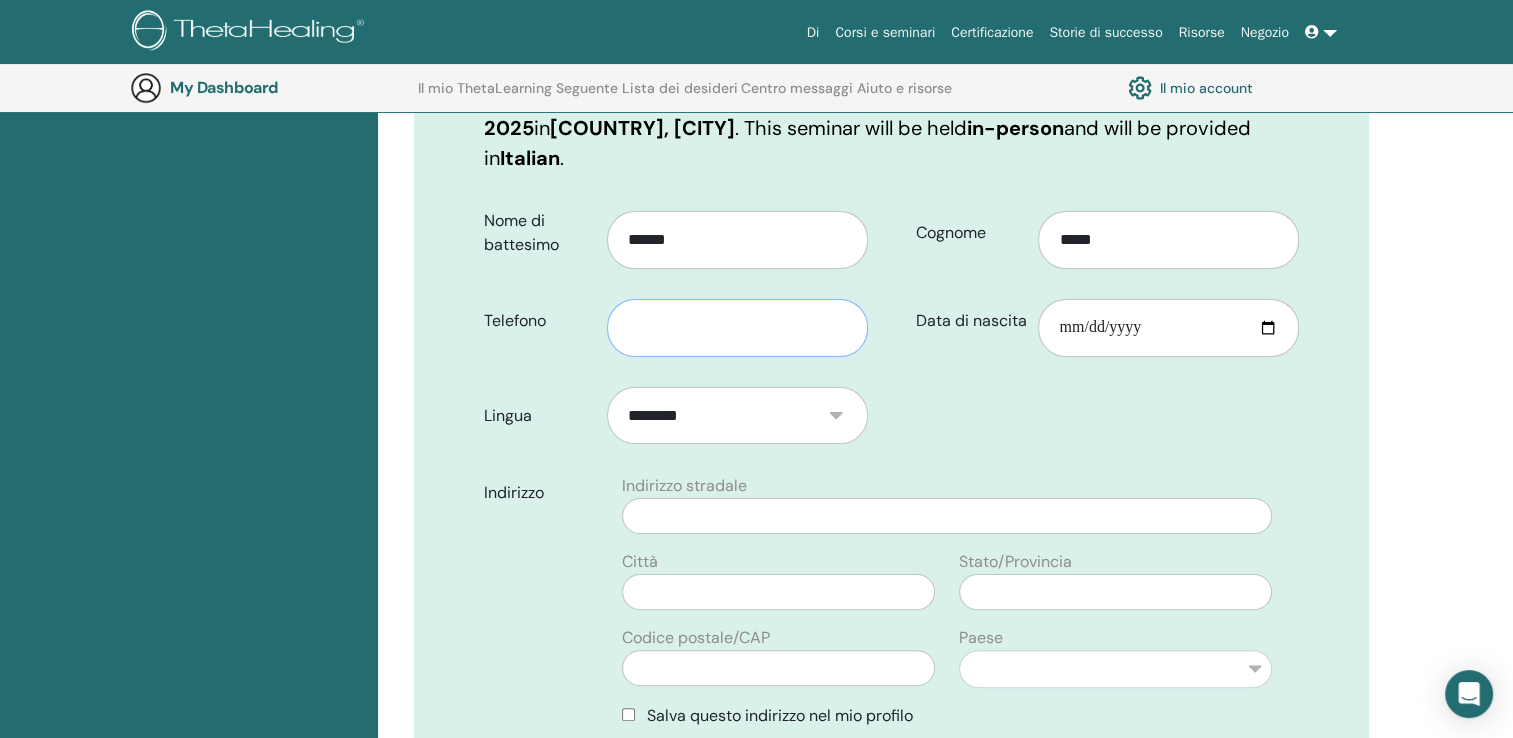 click at bounding box center [737, 328] 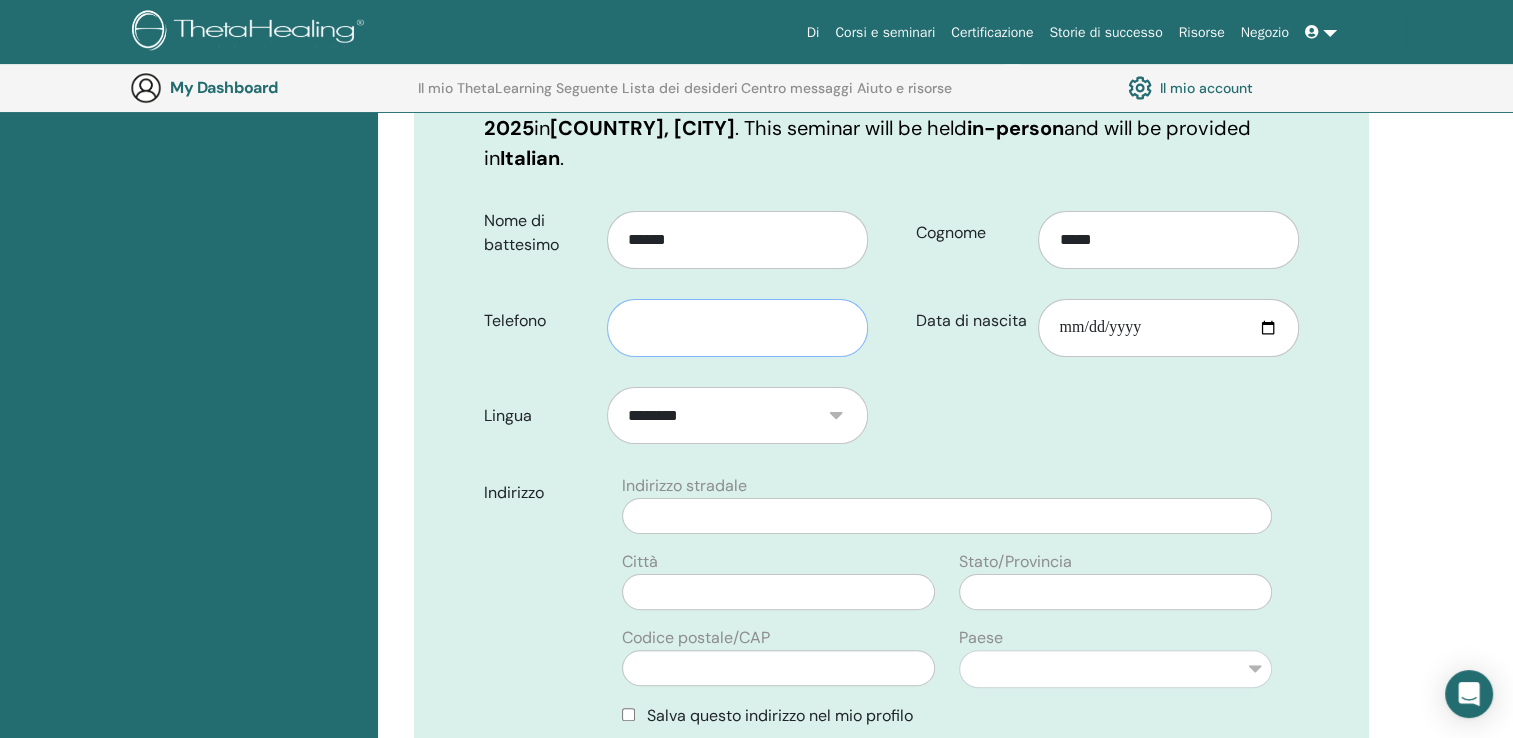 type on "**********" 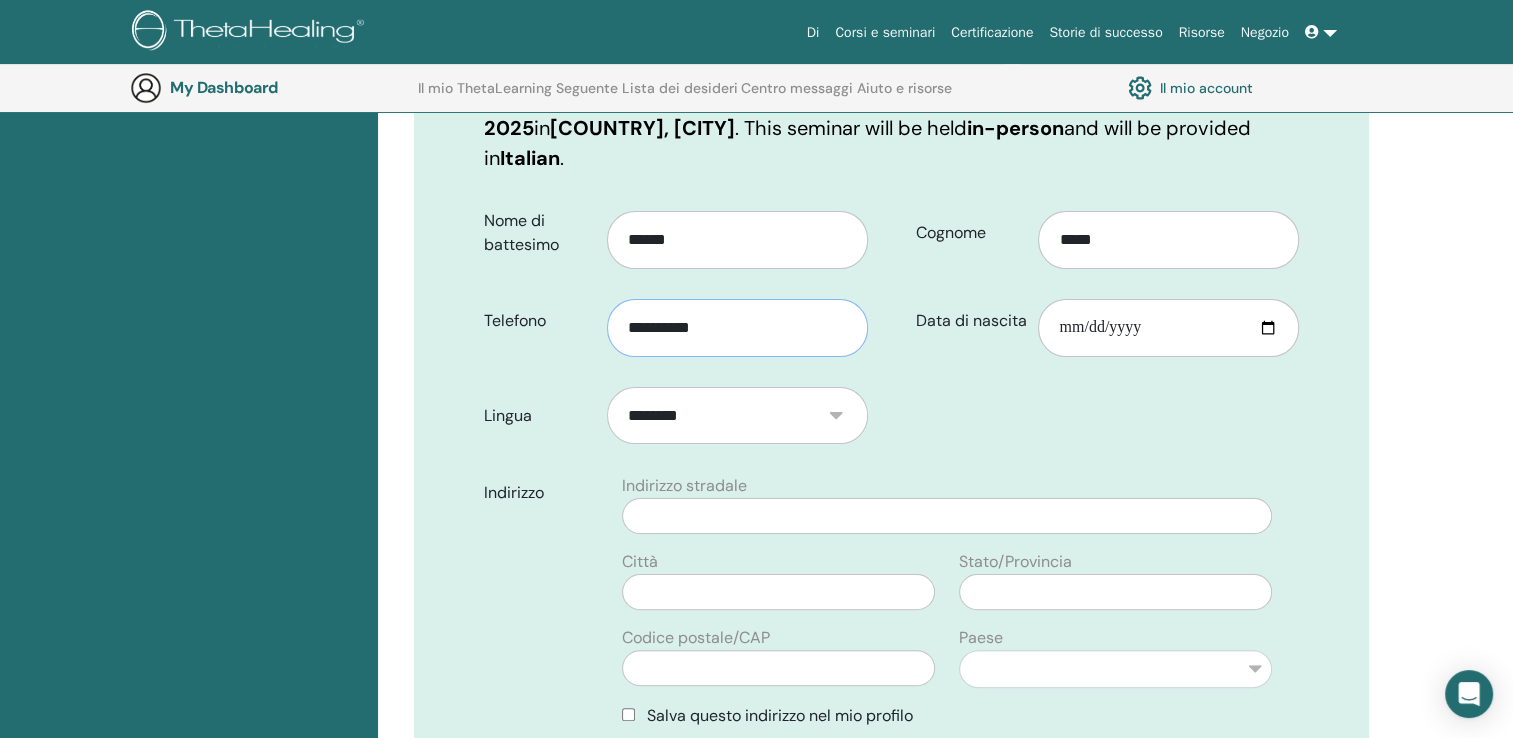 type on "**********" 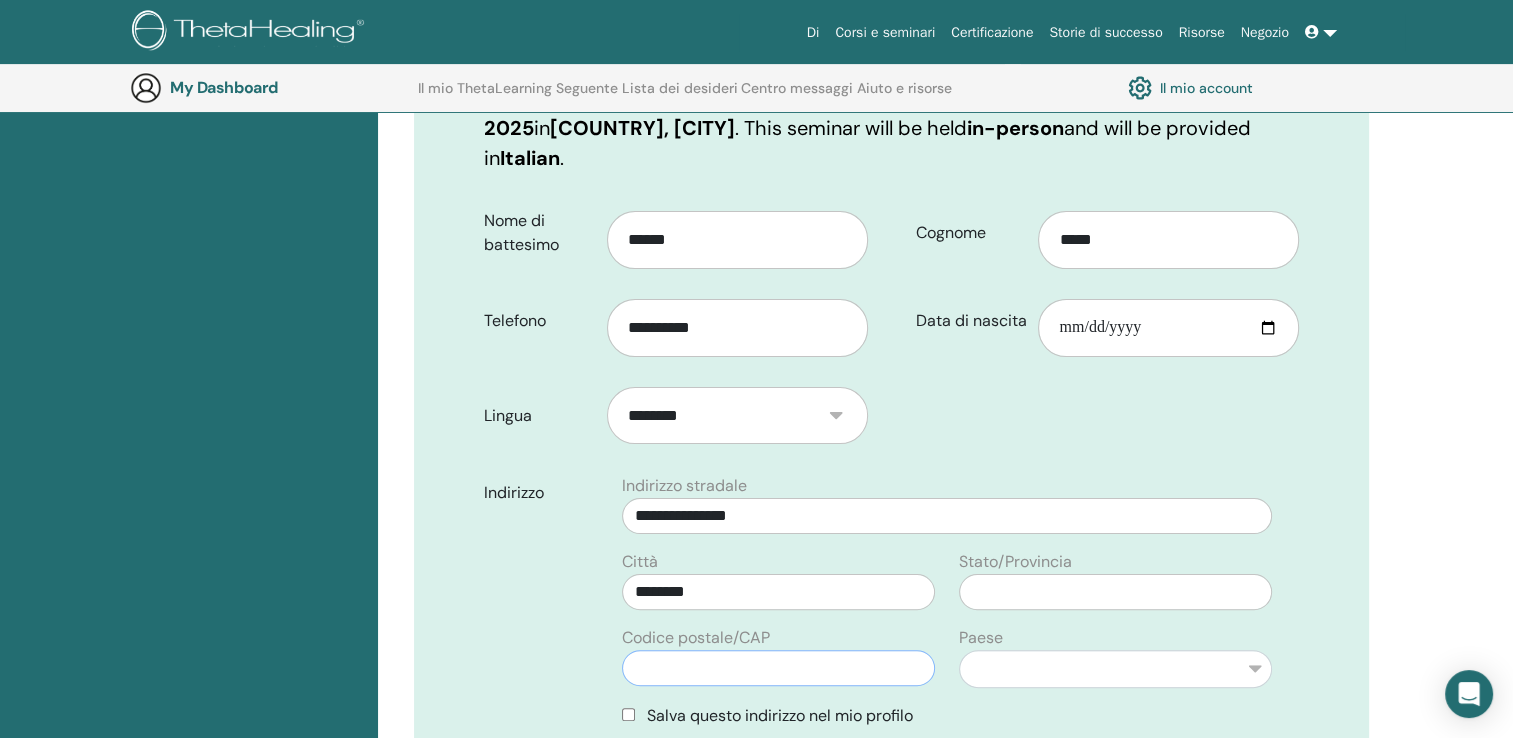 type on "*****" 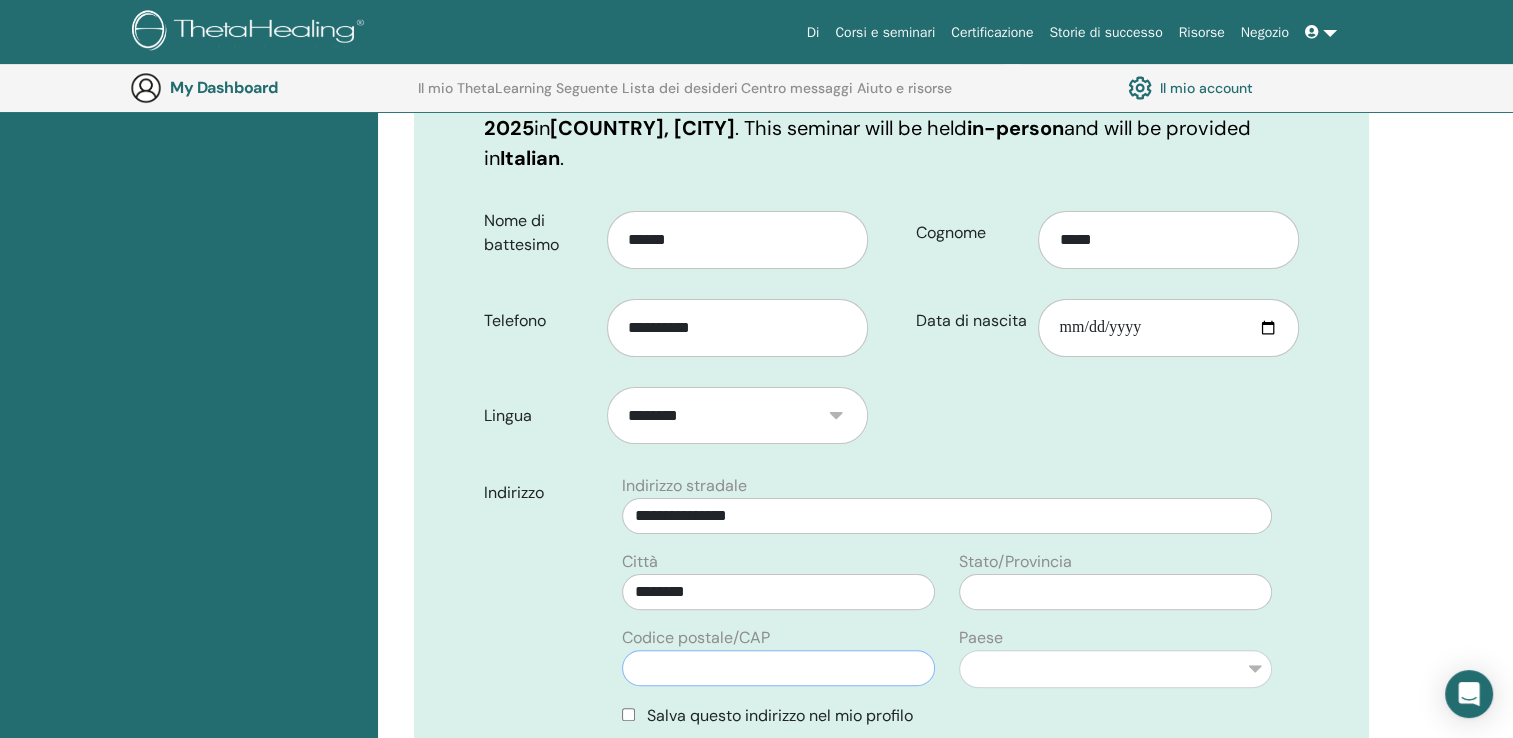 type on "******" 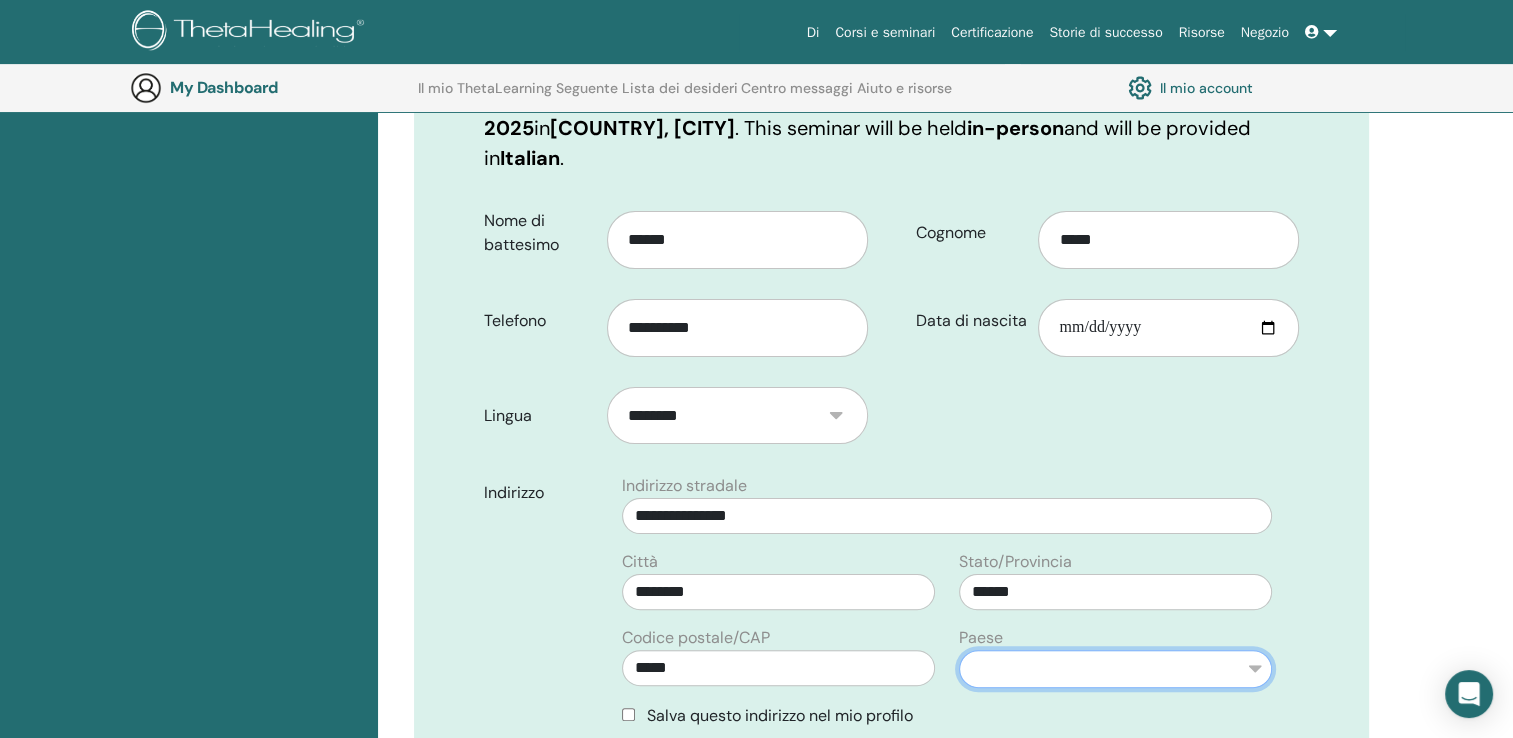 select on "**" 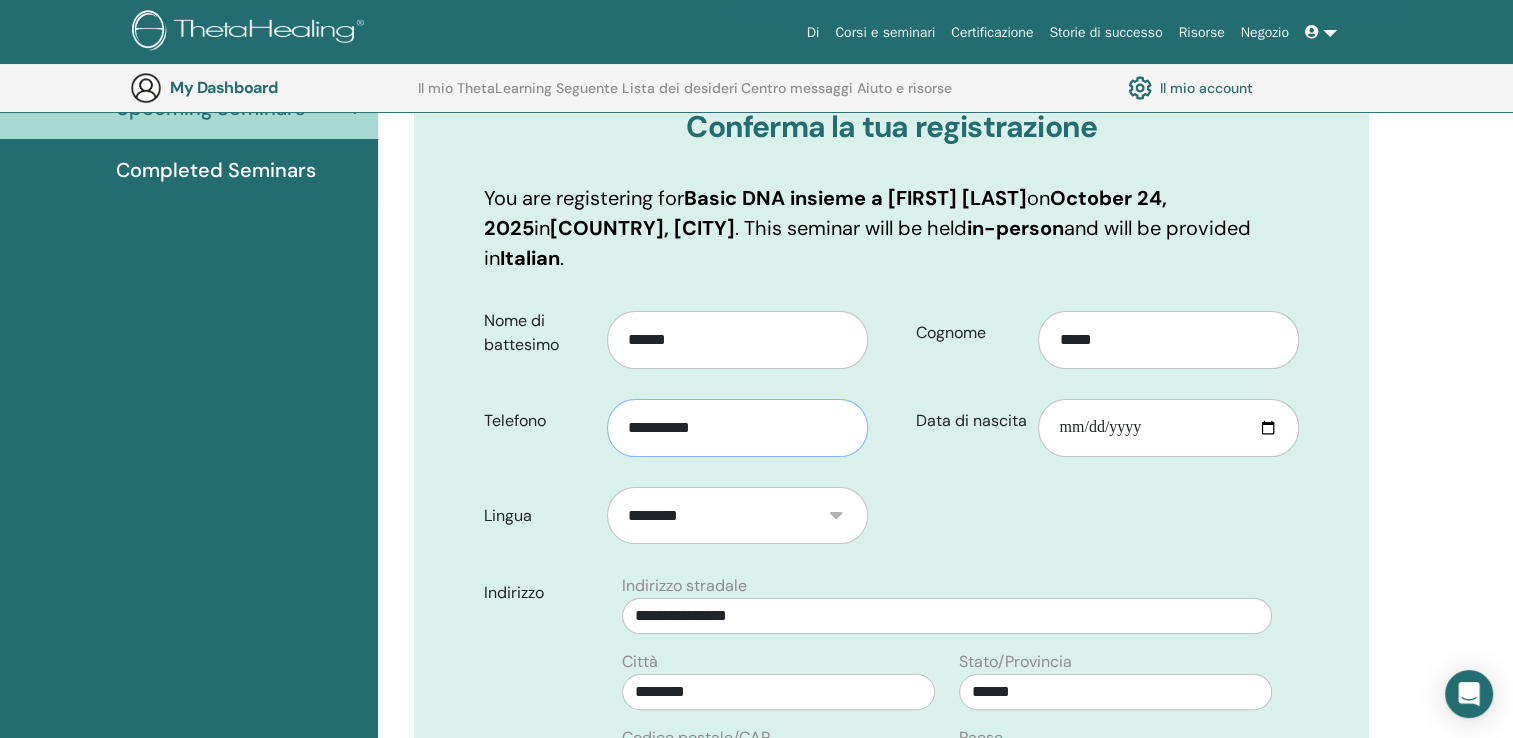 scroll, scrollTop: 248, scrollLeft: 0, axis: vertical 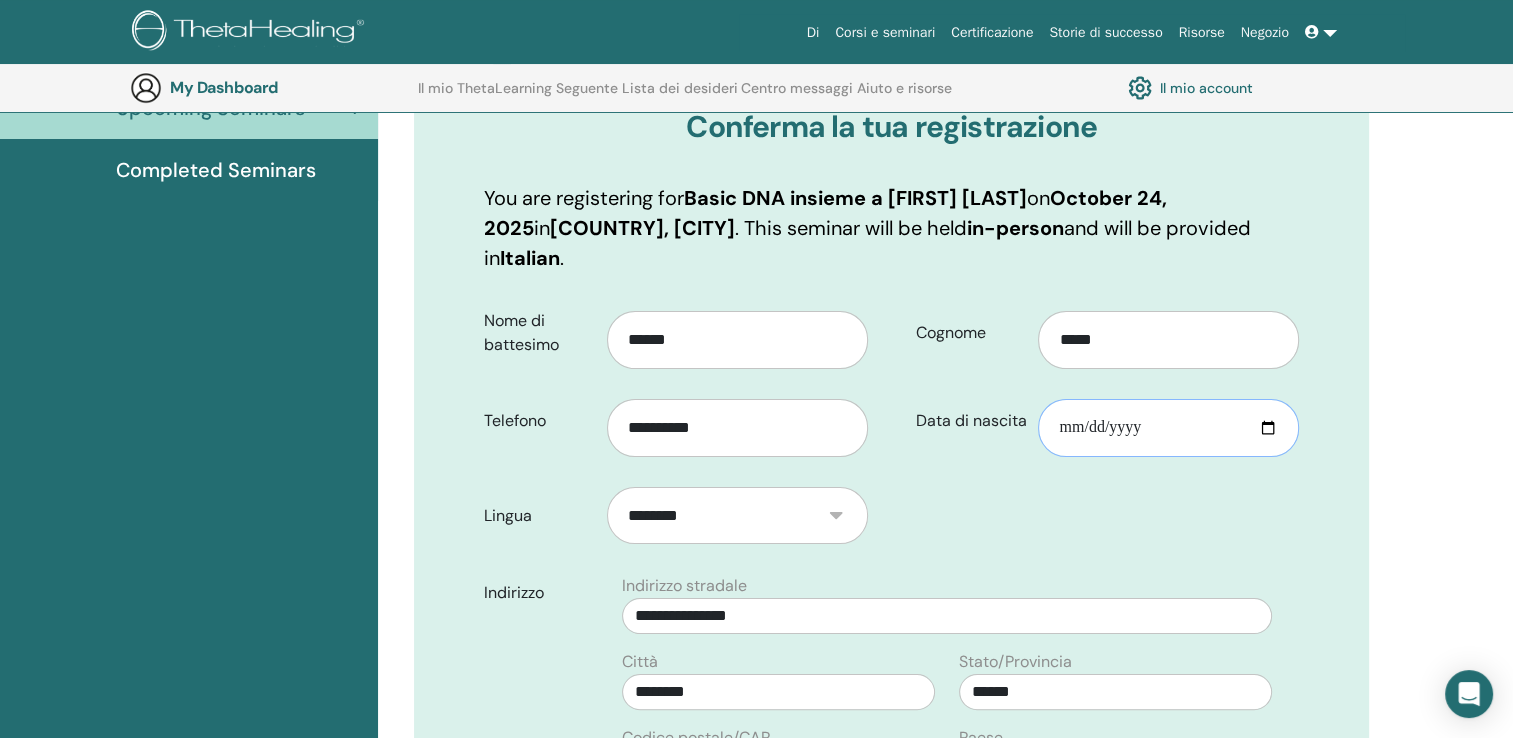 click on "Data di nascita" at bounding box center [1168, 428] 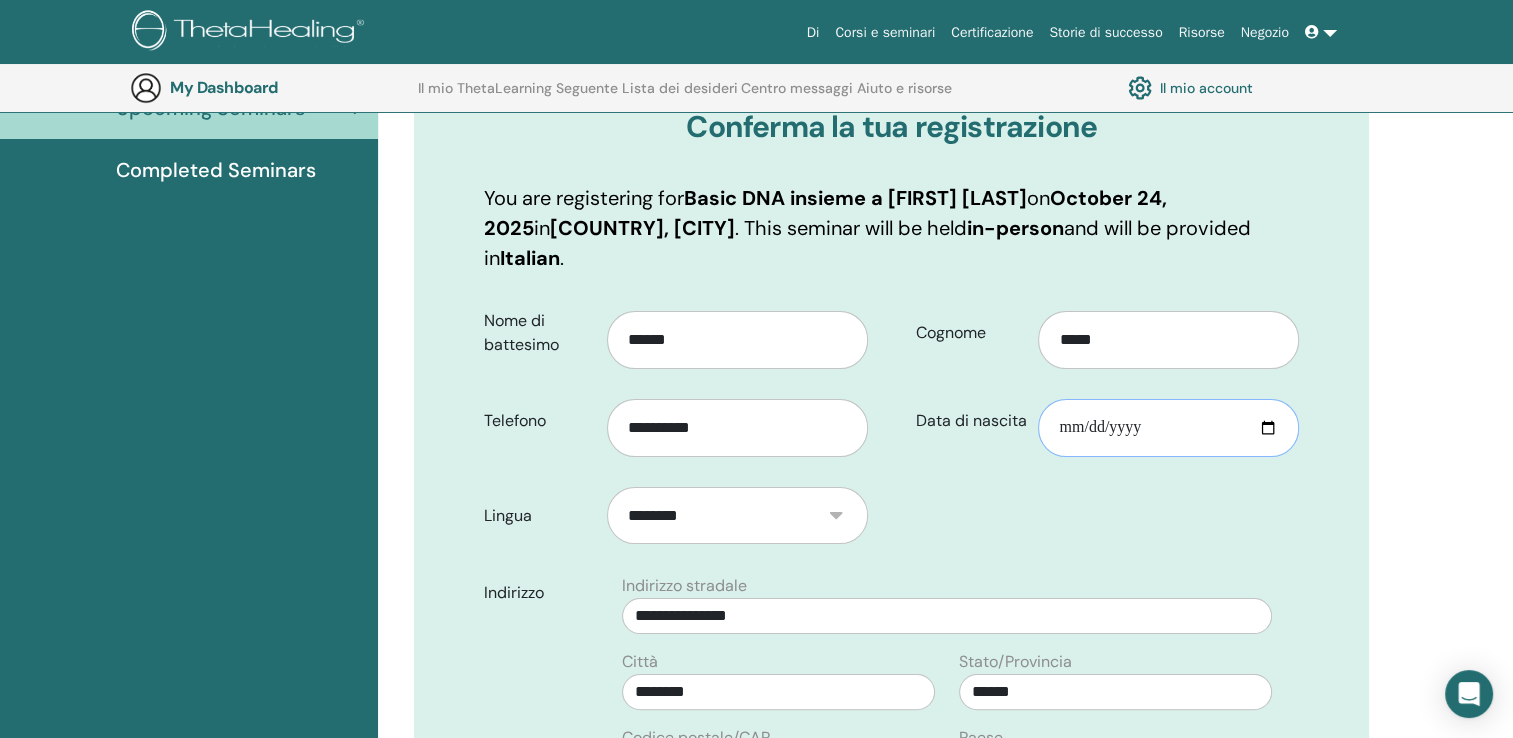 type on "**********" 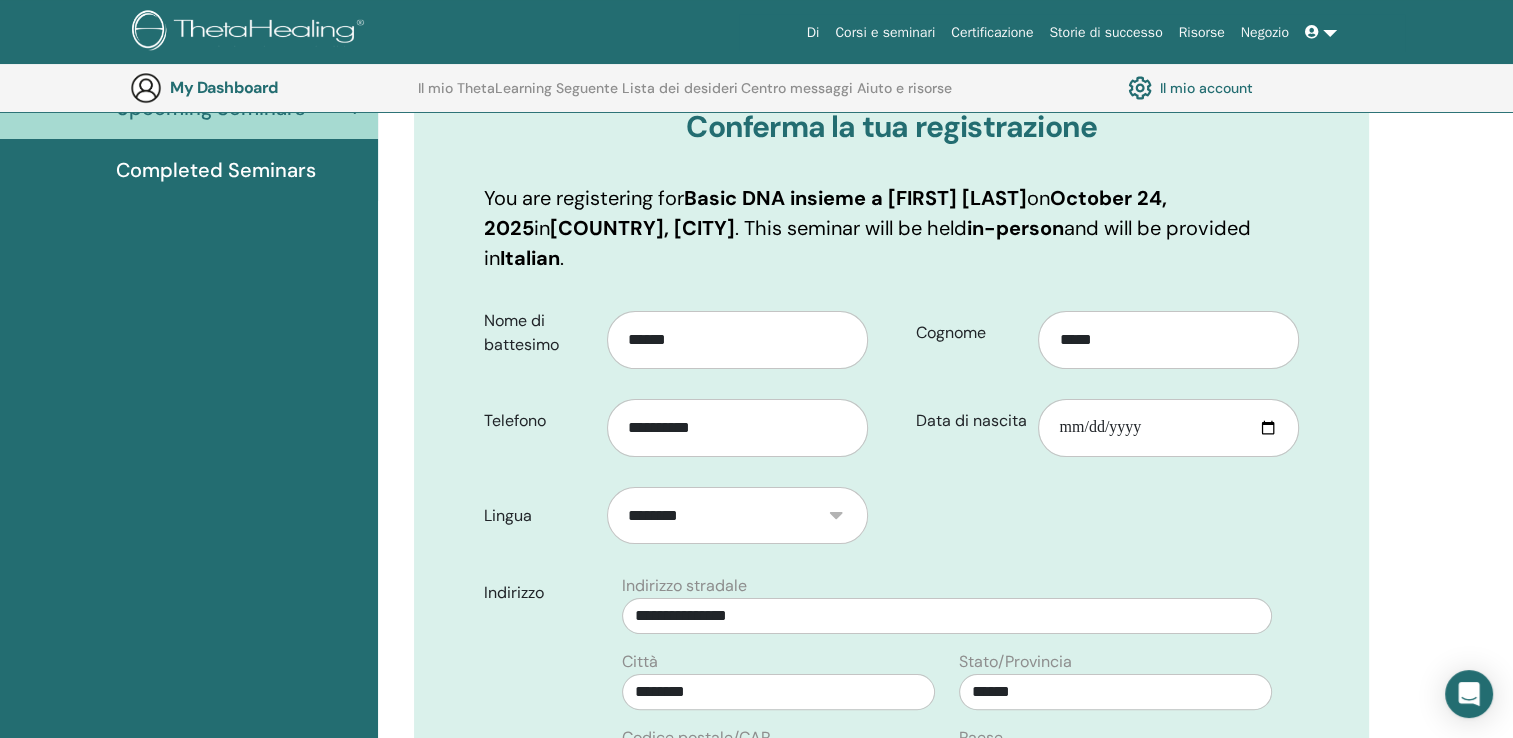 click on "**********" at bounding box center [891, 730] 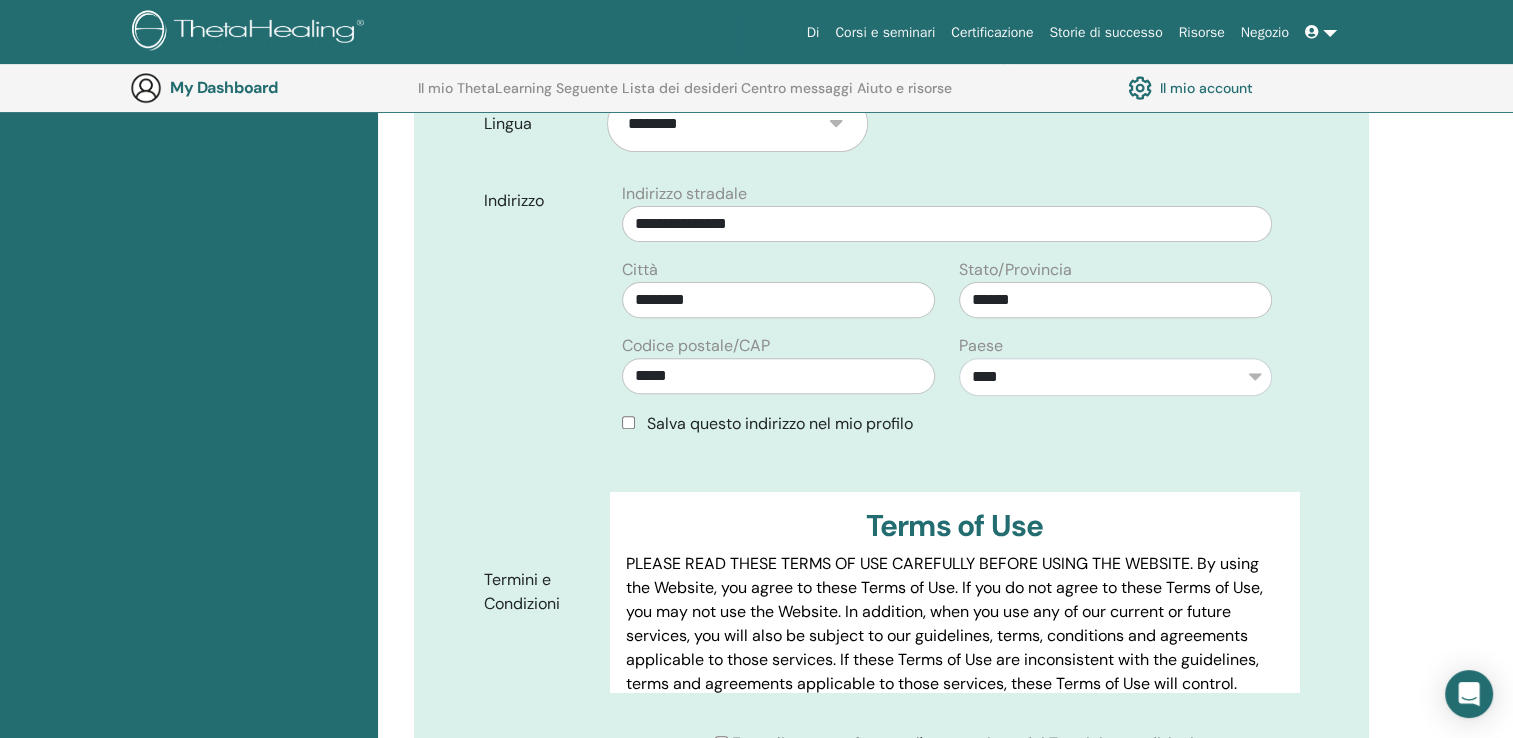 scroll, scrollTop: 748, scrollLeft: 0, axis: vertical 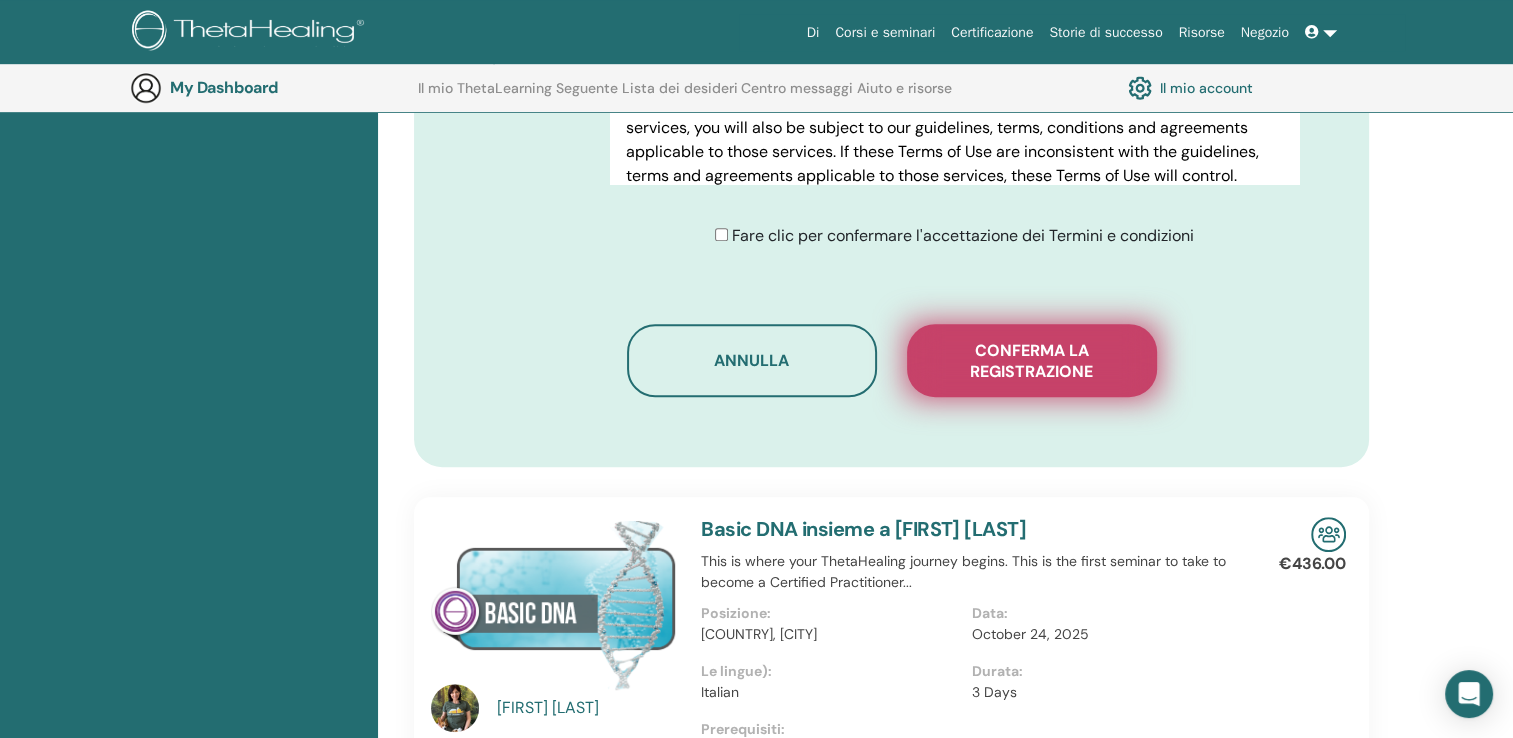 click on "Conferma la registrazione" at bounding box center (1032, 361) 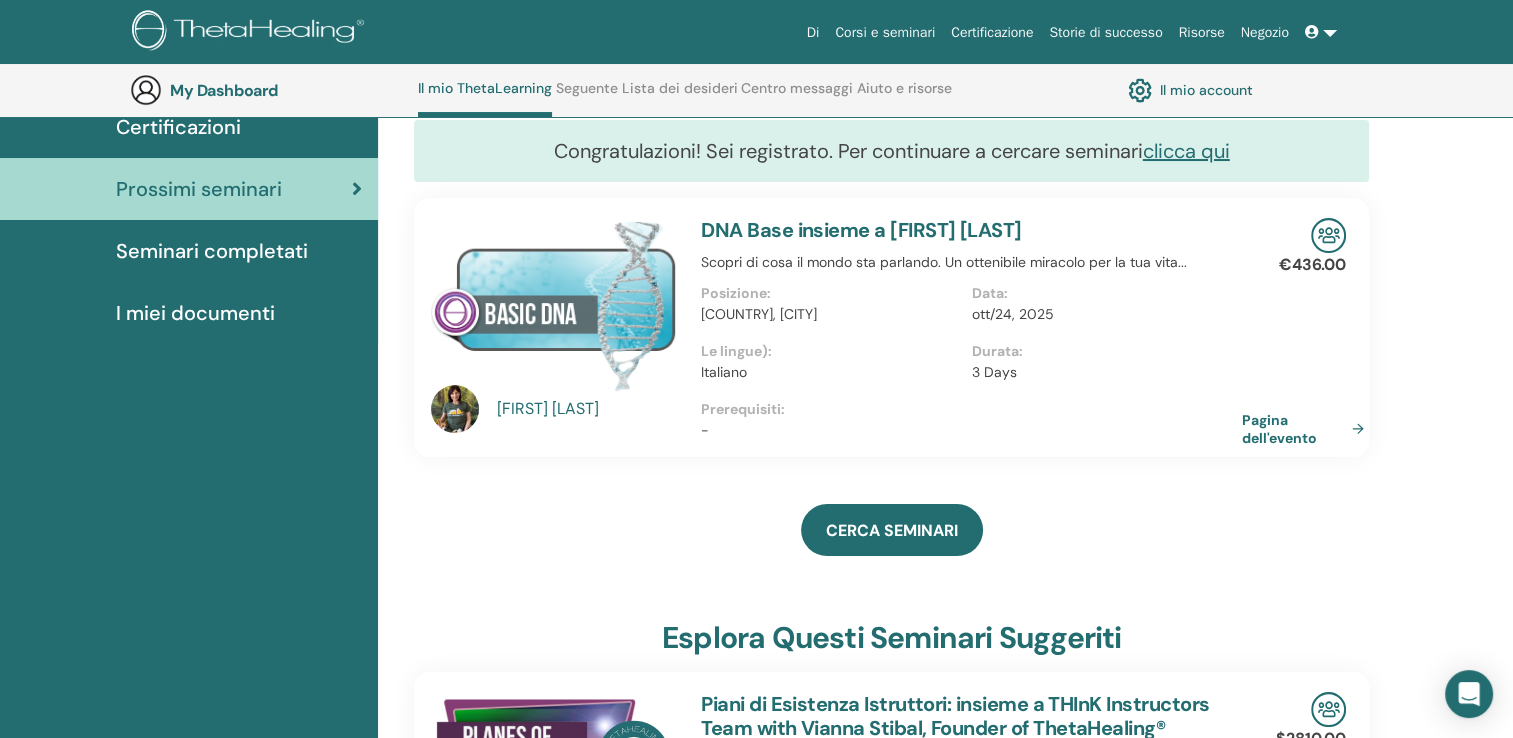 scroll, scrollTop: 0, scrollLeft: 0, axis: both 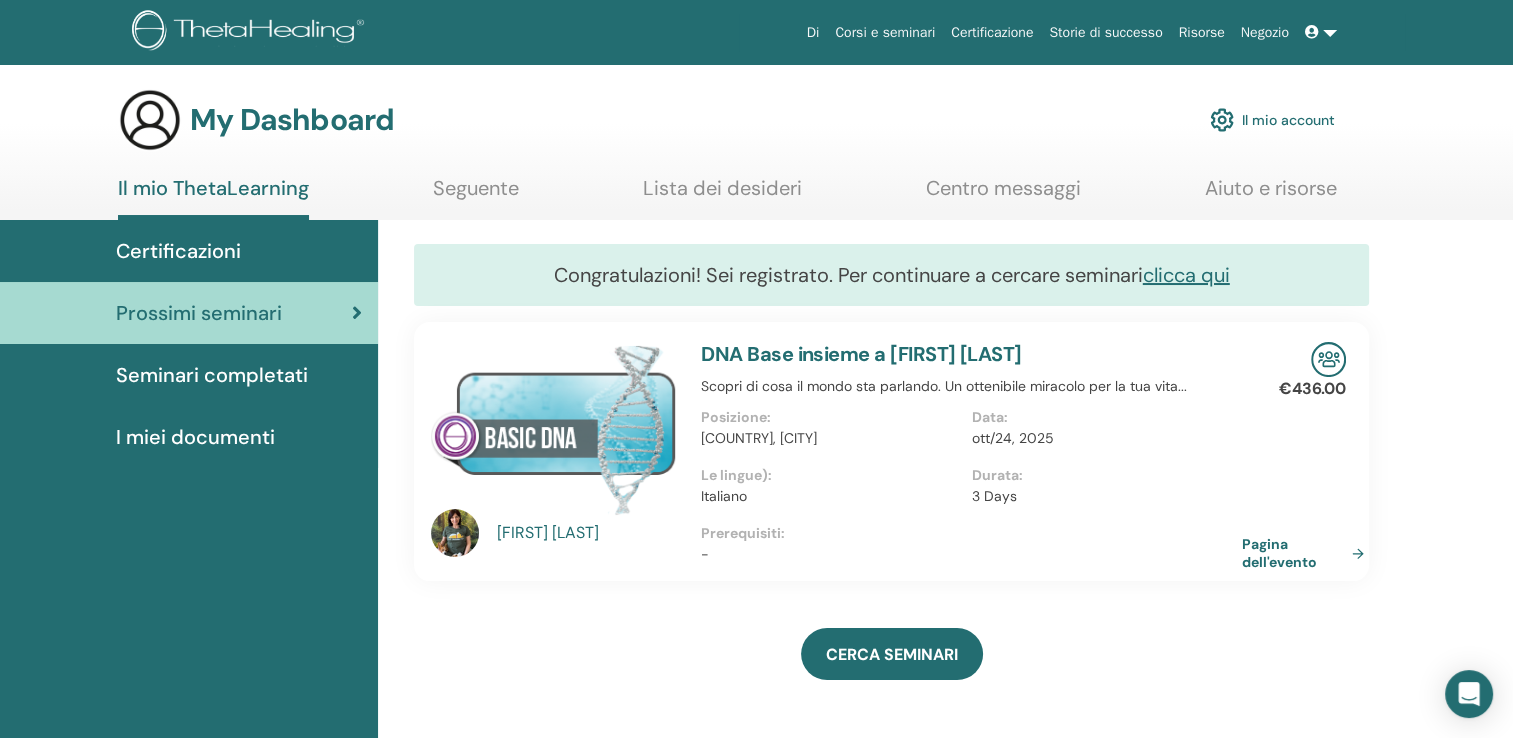 click on "DNA Base insieme a Camilla Crottini" at bounding box center [861, 354] 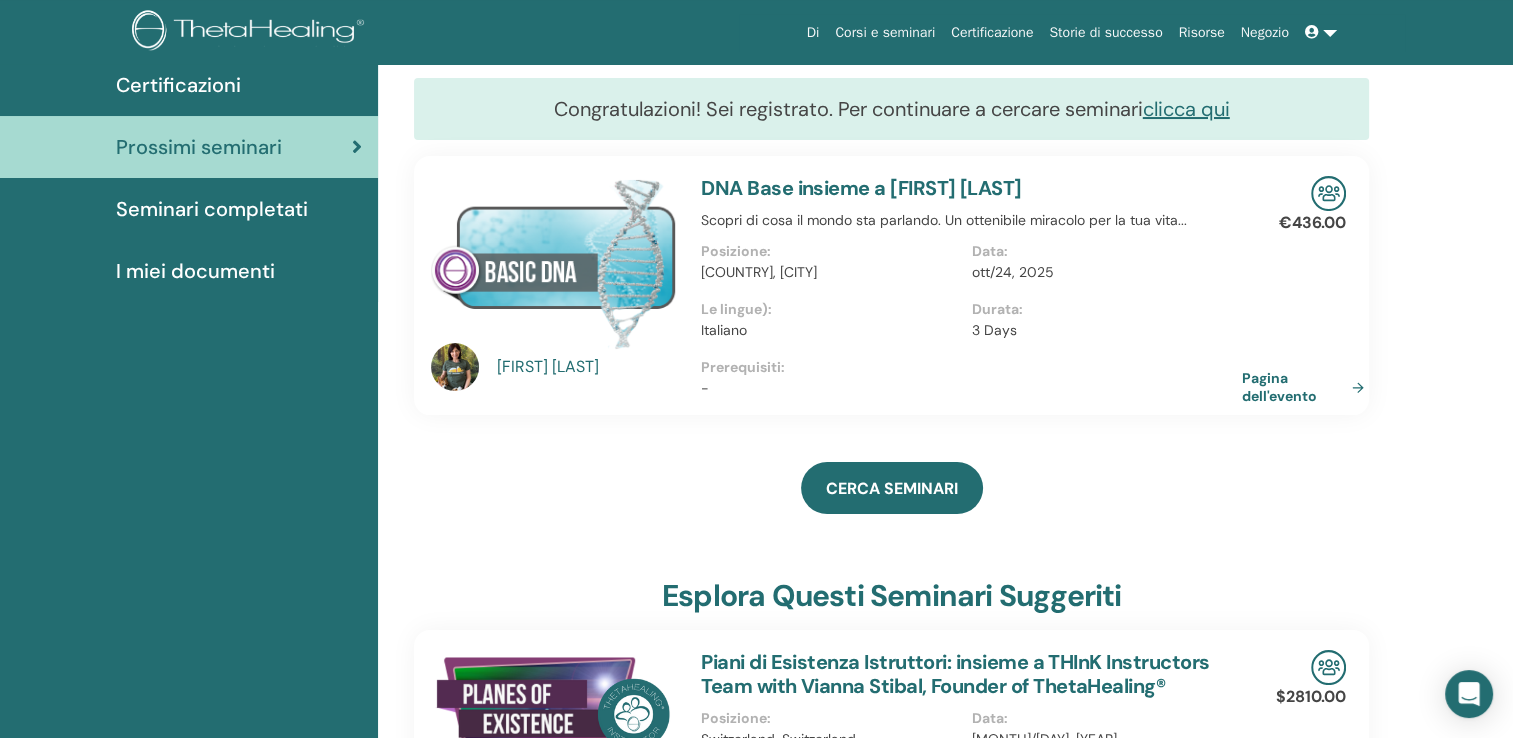 scroll, scrollTop: 0, scrollLeft: 0, axis: both 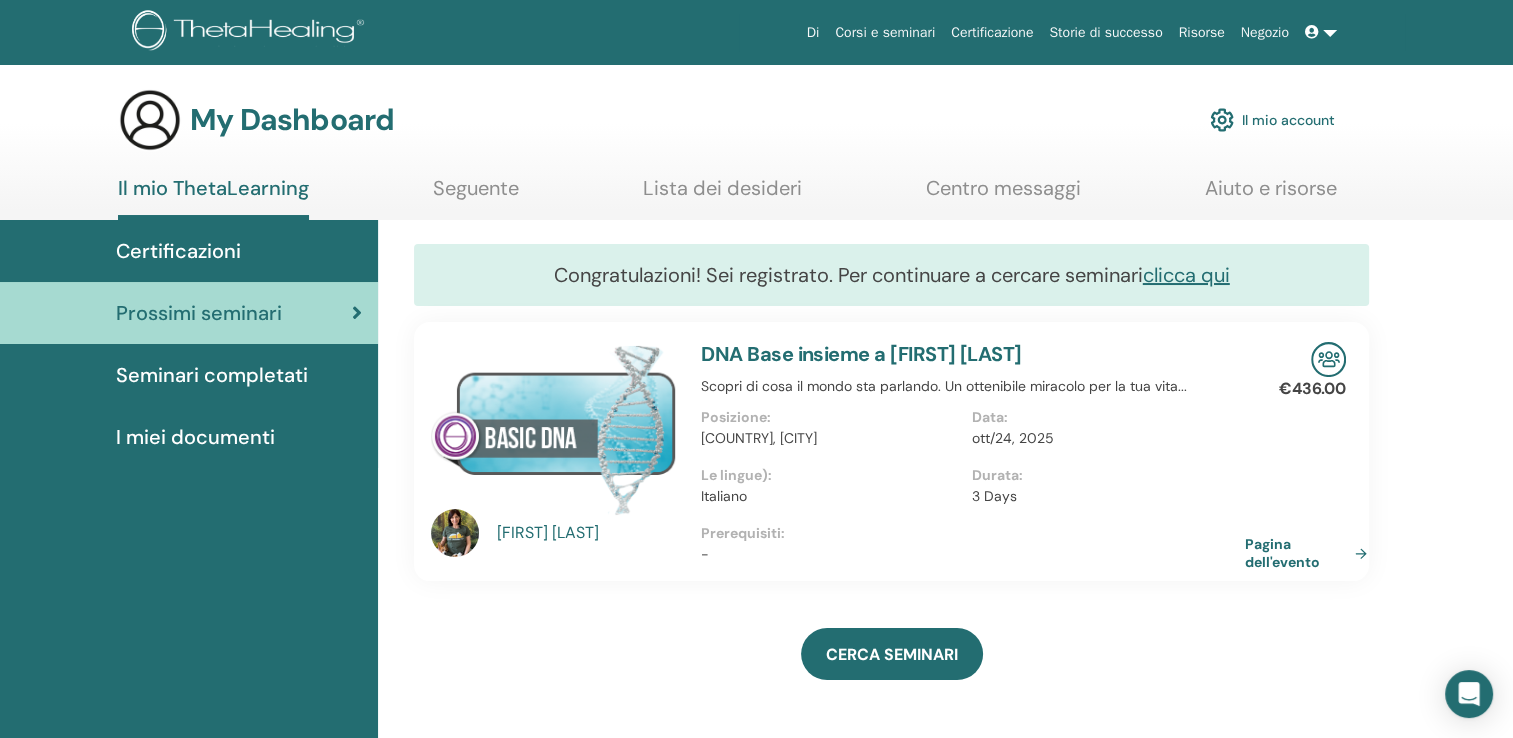 click on "Pagina dell'evento" at bounding box center [1310, 553] 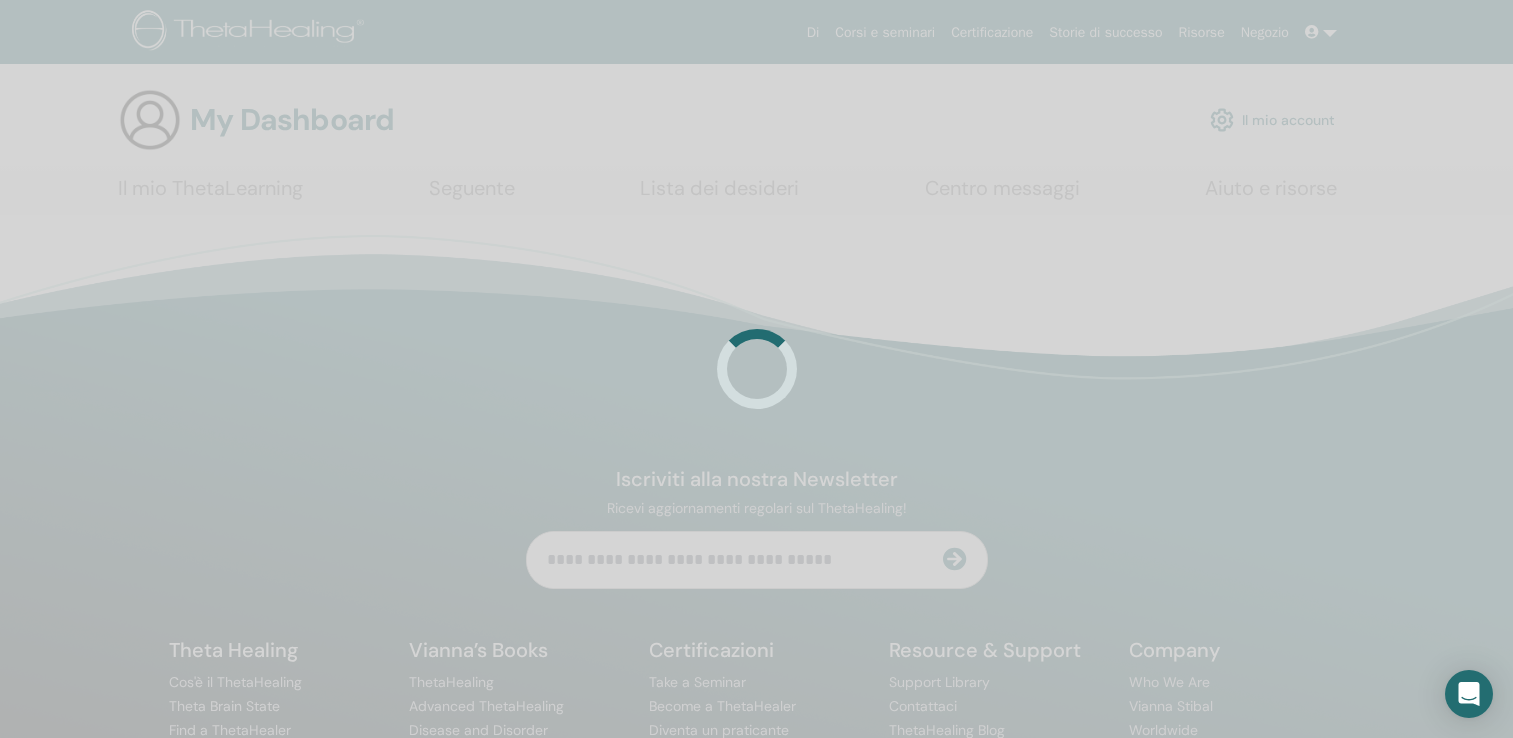 scroll, scrollTop: 0, scrollLeft: 0, axis: both 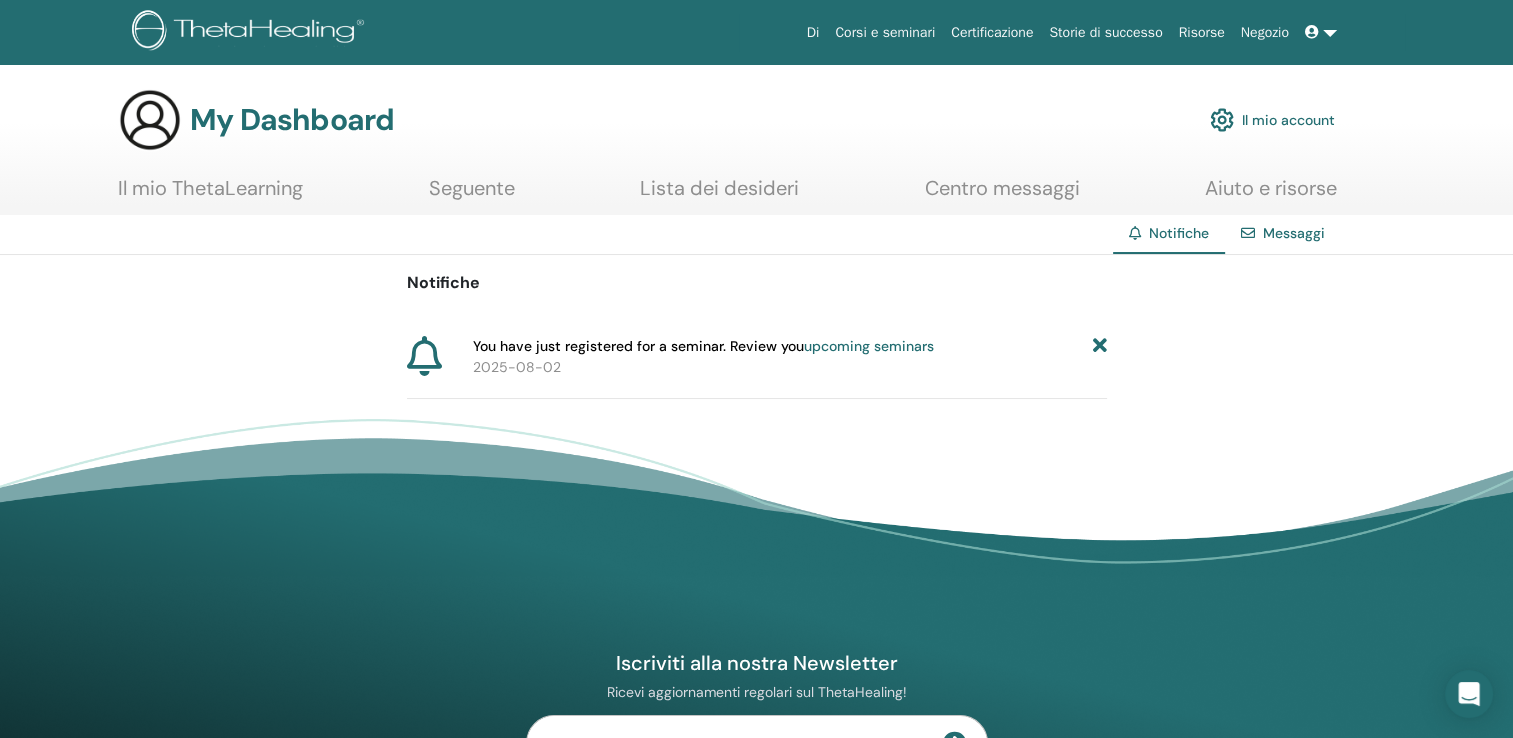 click on "upcoming seminars" at bounding box center [869, 346] 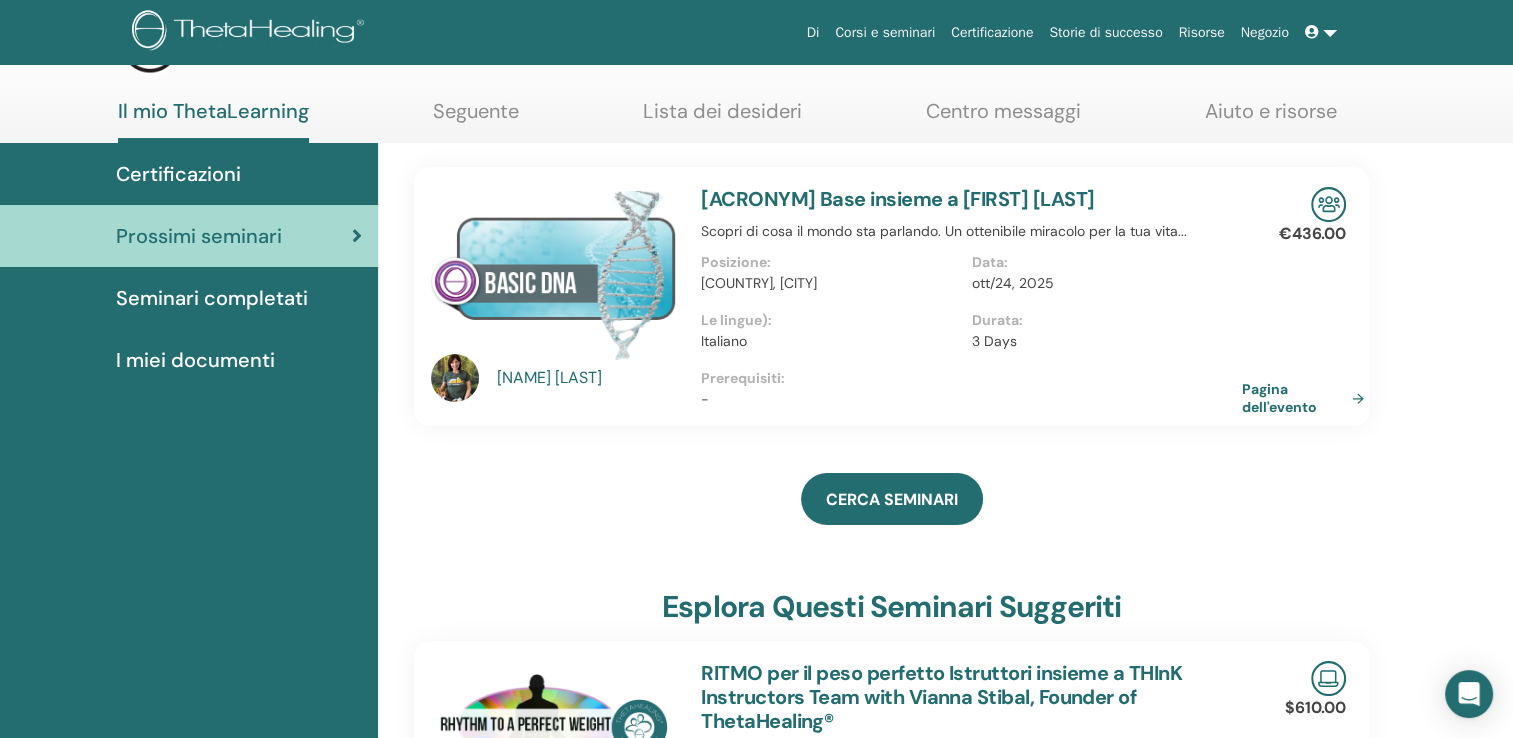 scroll, scrollTop: 0, scrollLeft: 0, axis: both 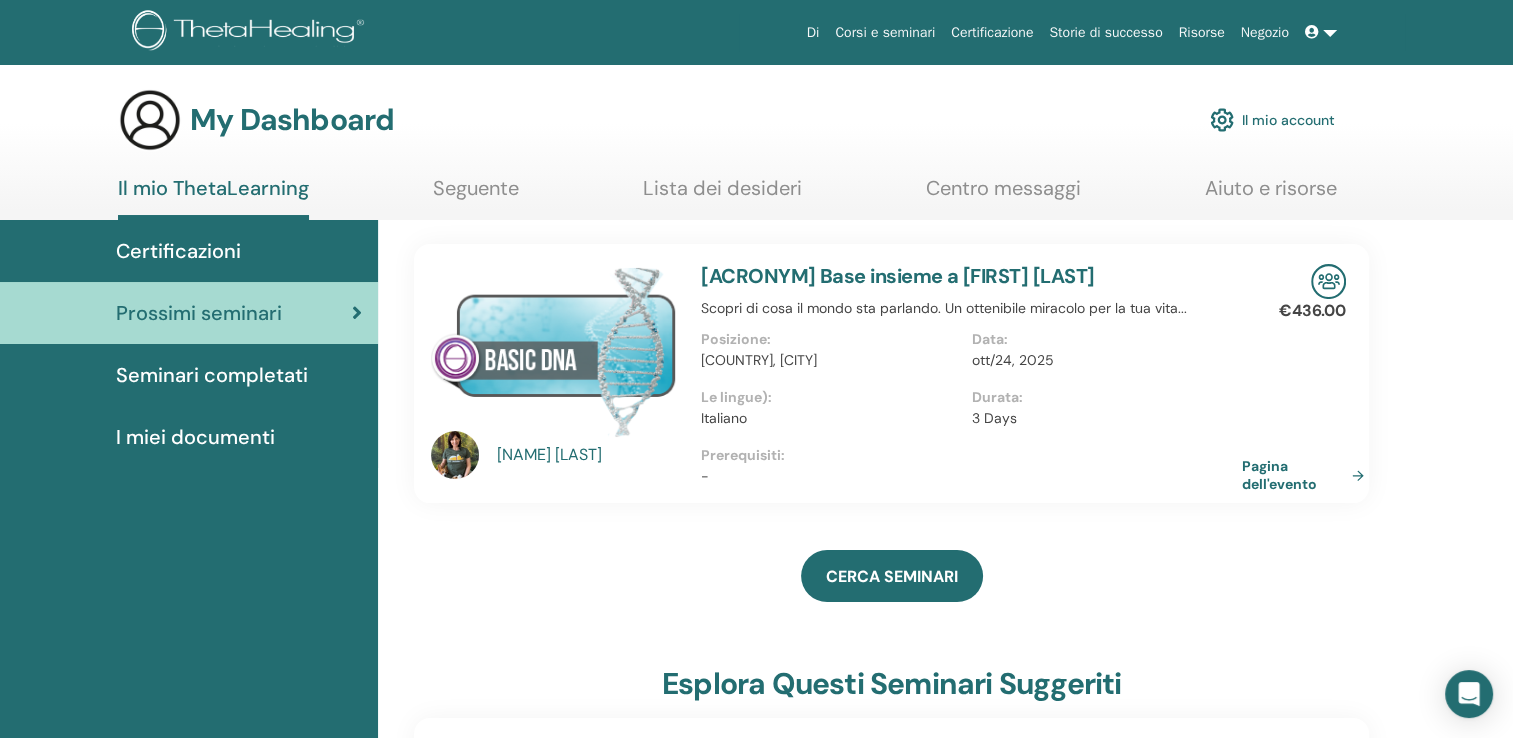 click at bounding box center (1314, 32) 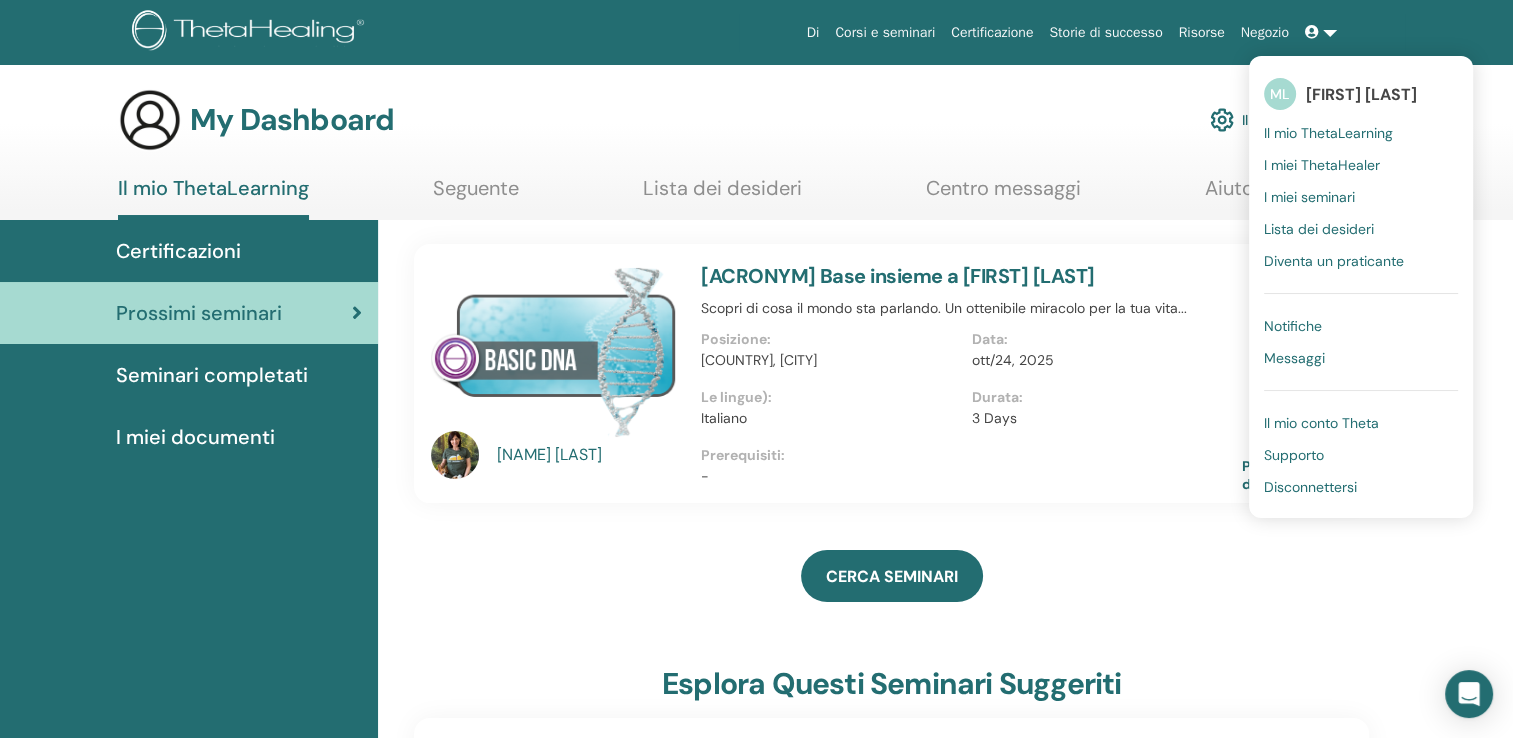 click on "Durata : 3 Days" at bounding box center (1107, 416) 